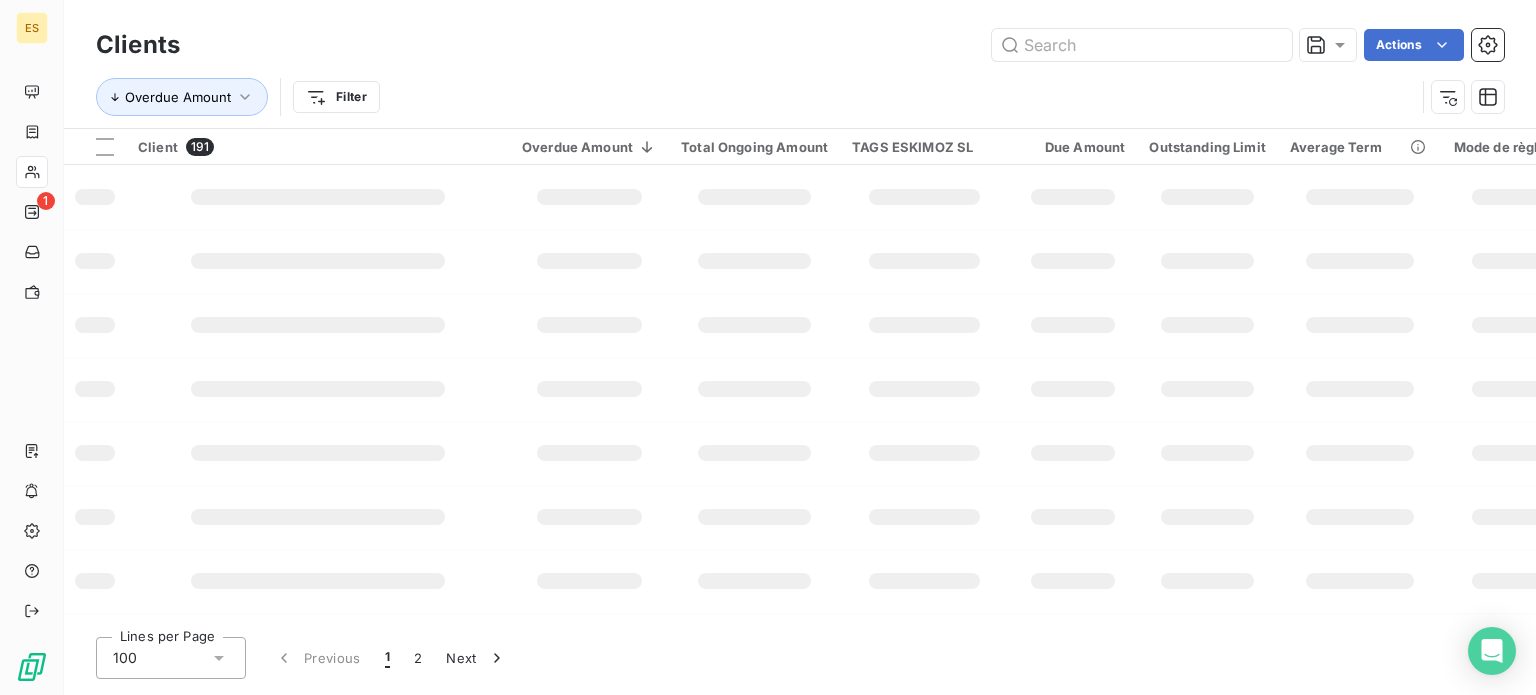 scroll, scrollTop: 0, scrollLeft: 0, axis: both 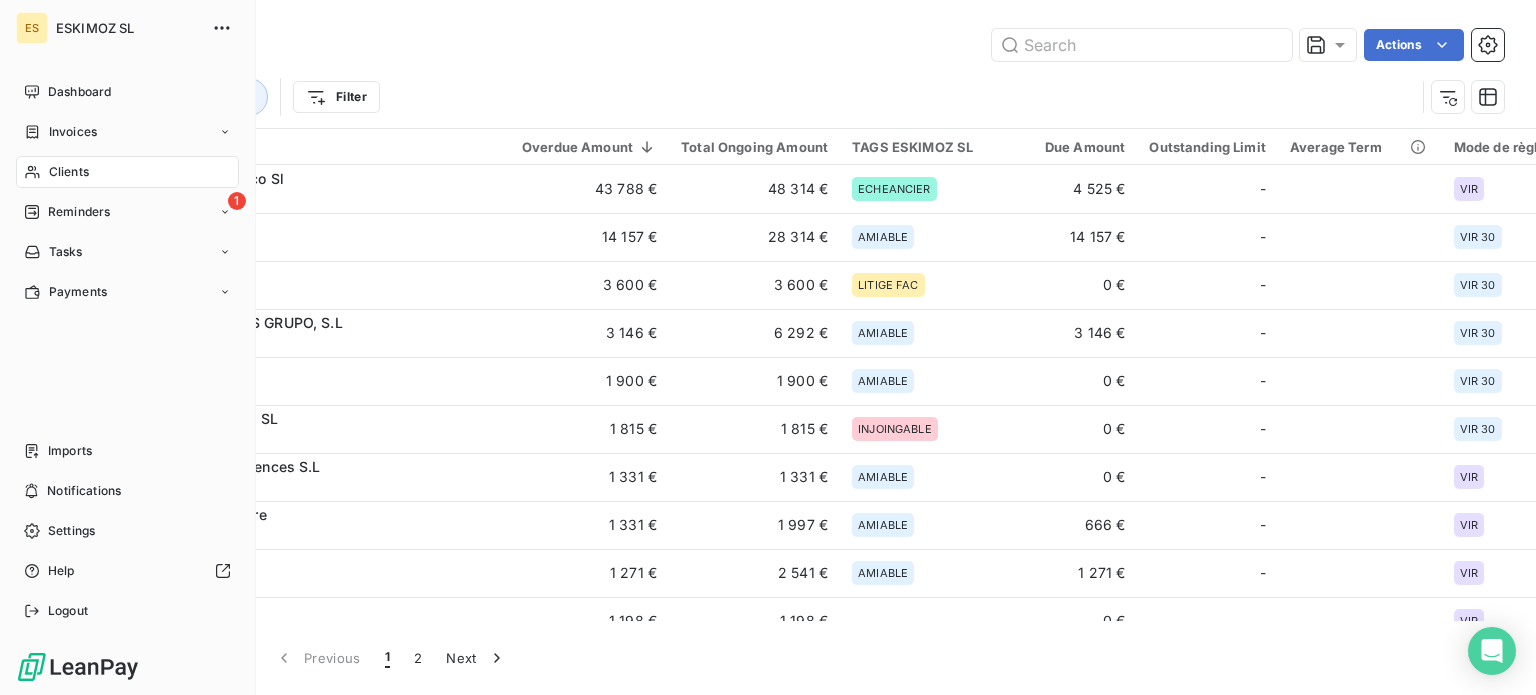 click on "Dashboard Invoices Clients 1 Reminders Tasks Payments" at bounding box center (127, 192) 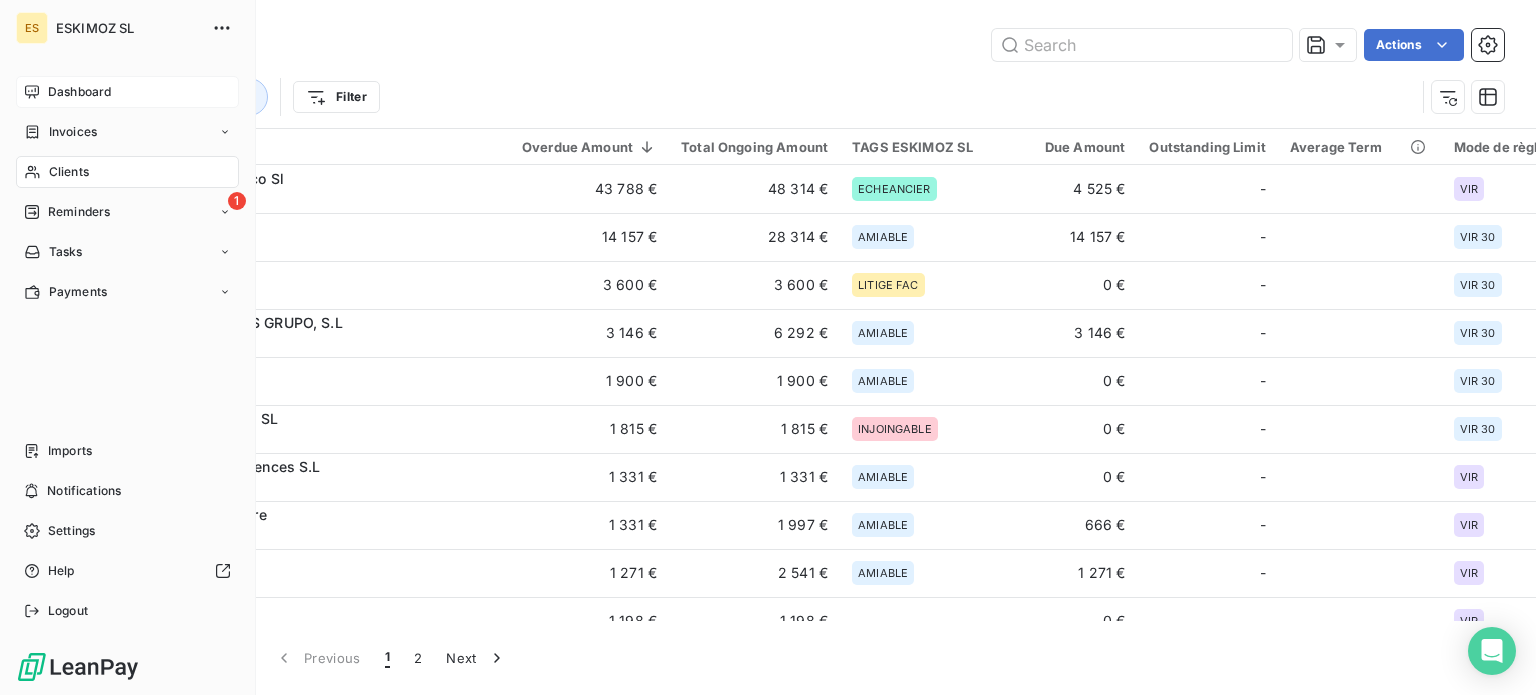 click on "Dashboard" at bounding box center (127, 92) 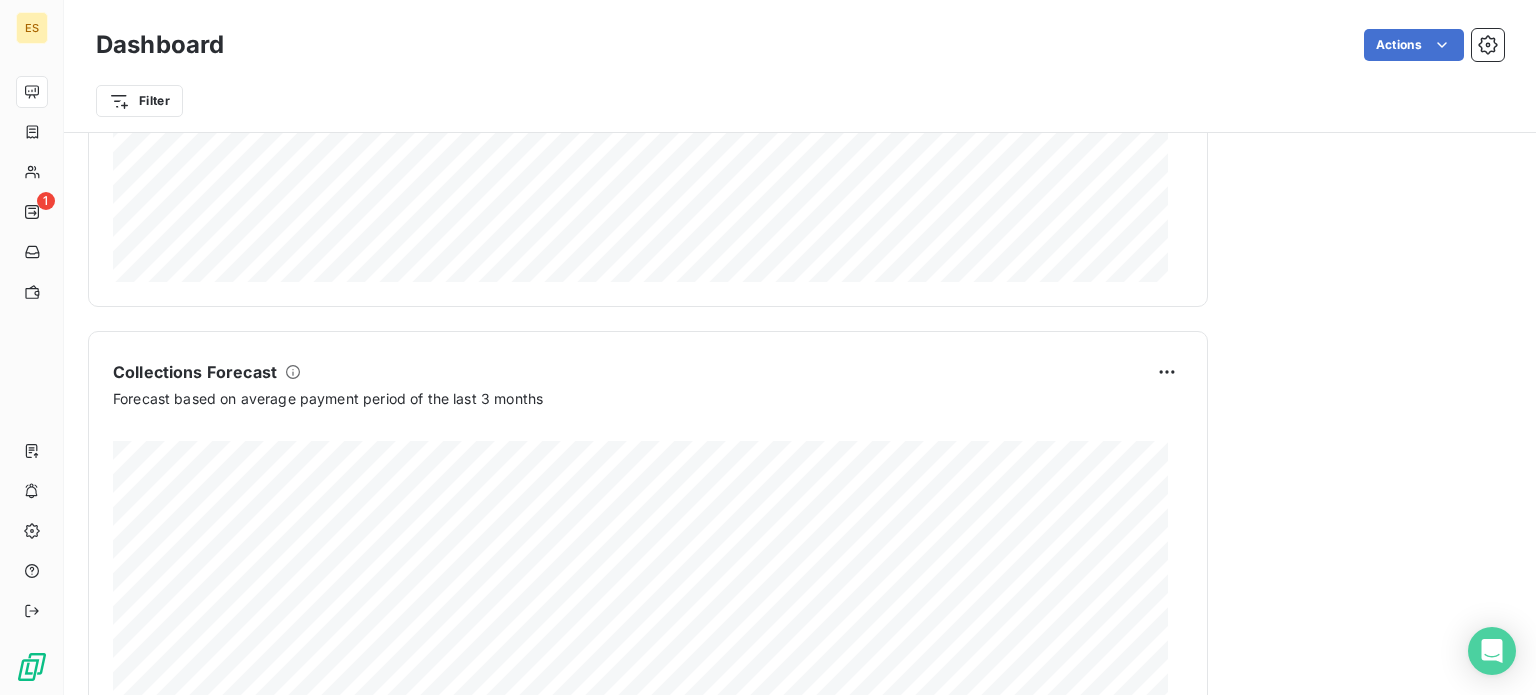 scroll, scrollTop: 1253, scrollLeft: 0, axis: vertical 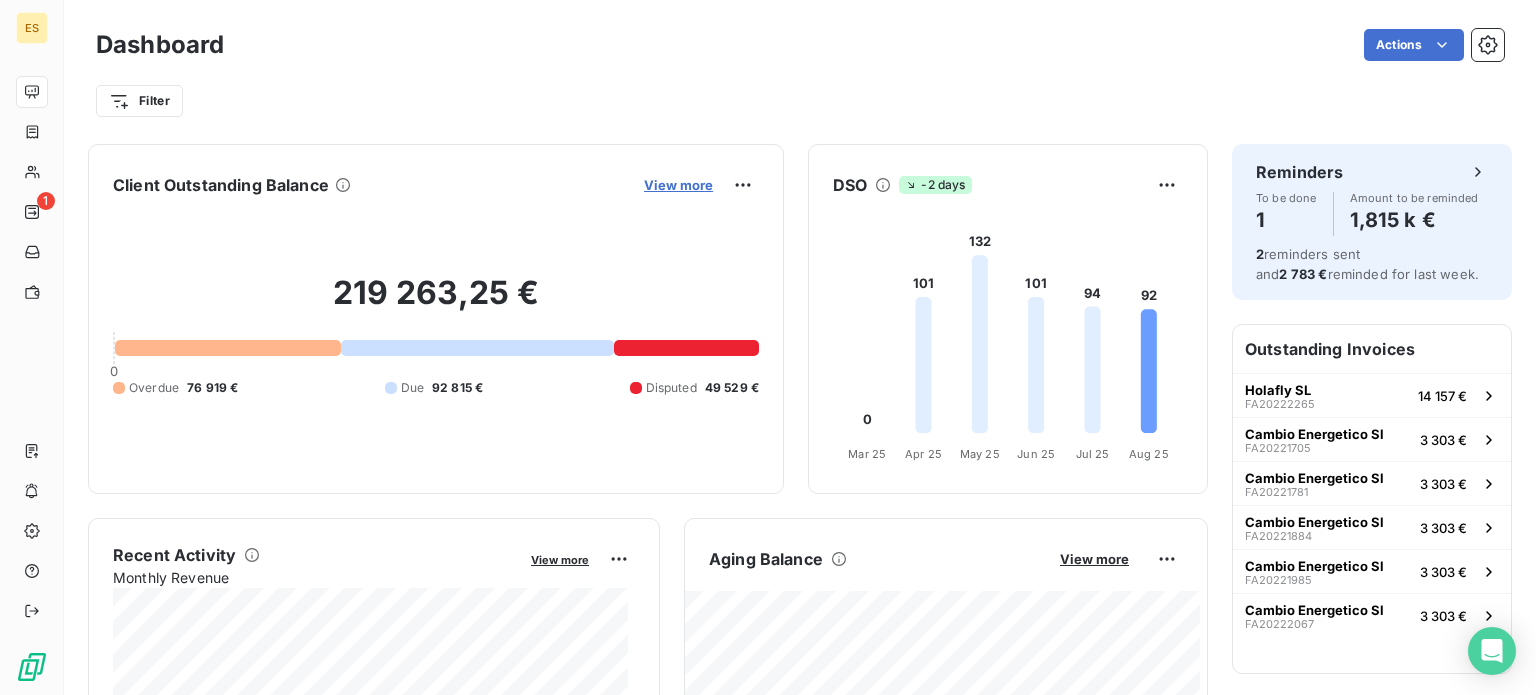 click on "View more" at bounding box center (678, 185) 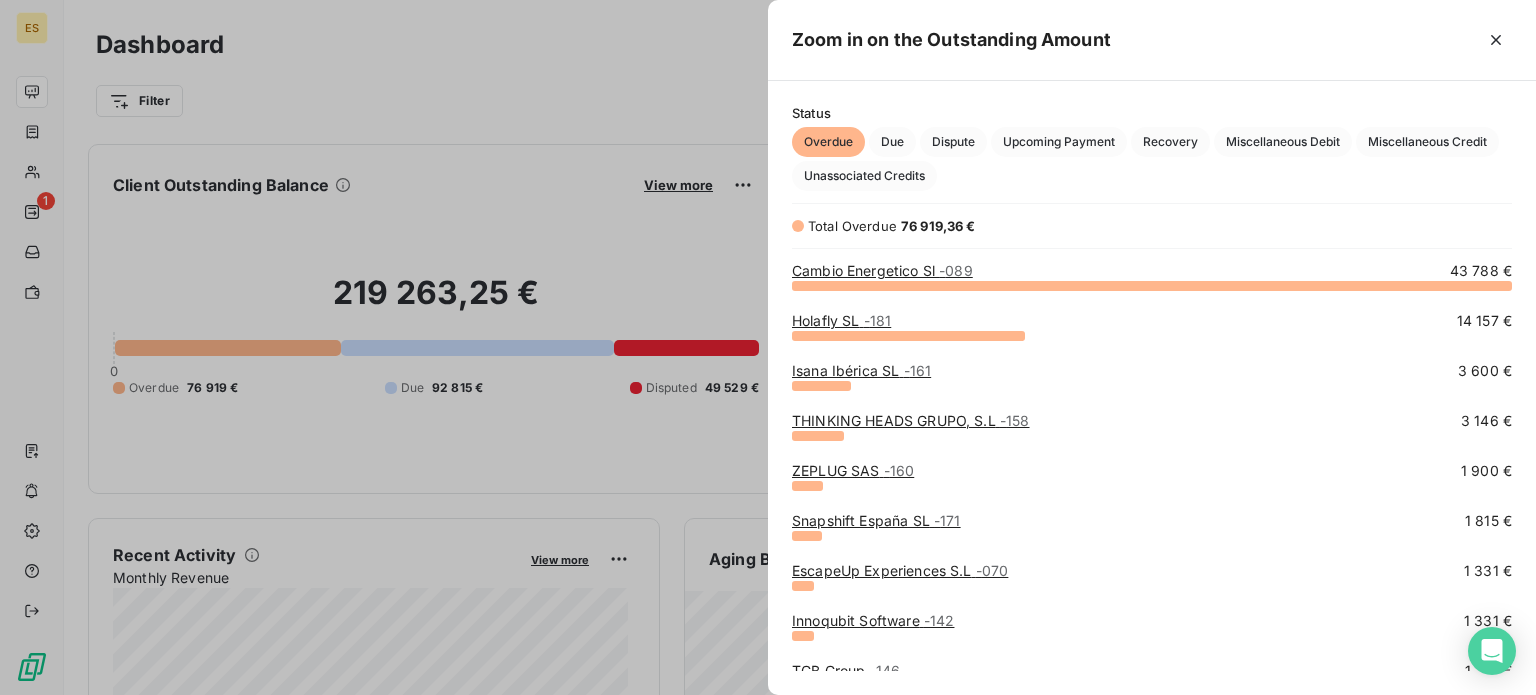 scroll, scrollTop: 16, scrollLeft: 16, axis: both 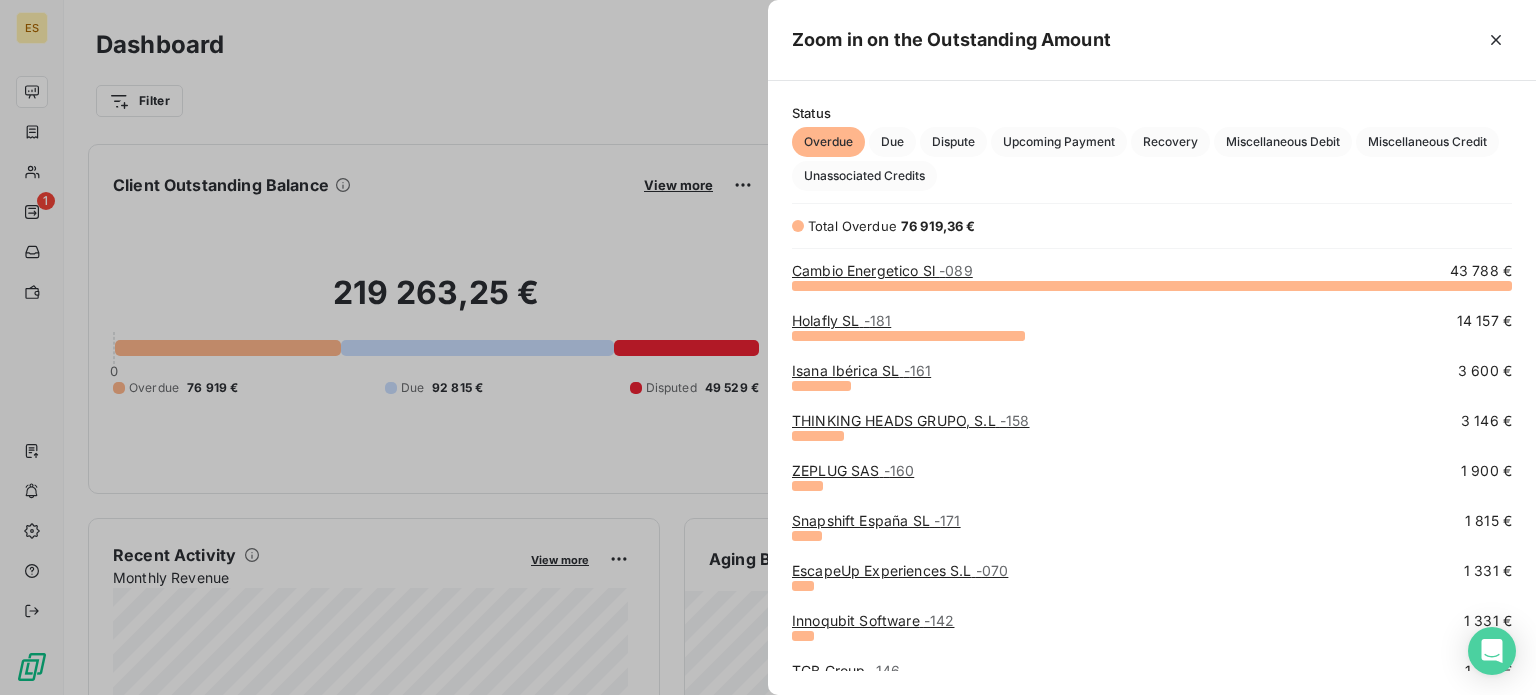click at bounding box center [1496, 40] 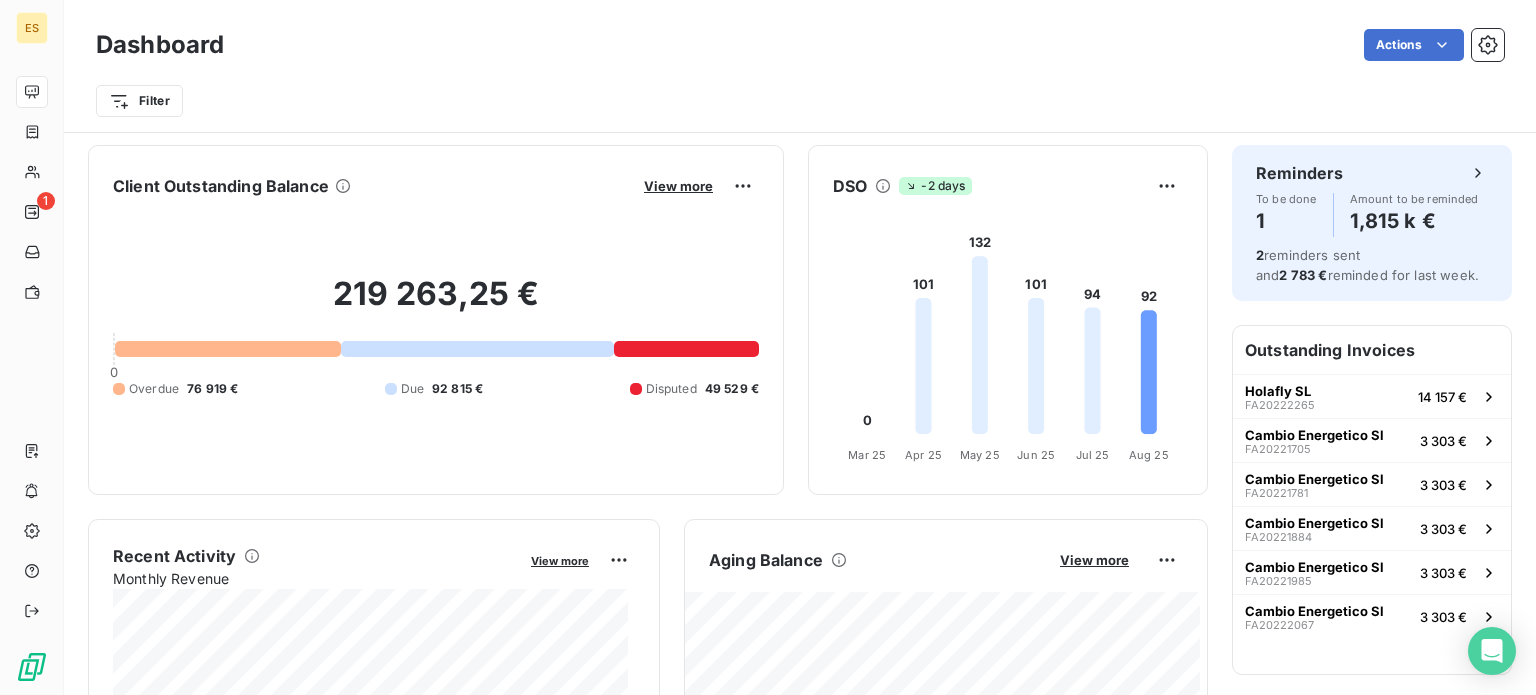 scroll, scrollTop: 200, scrollLeft: 0, axis: vertical 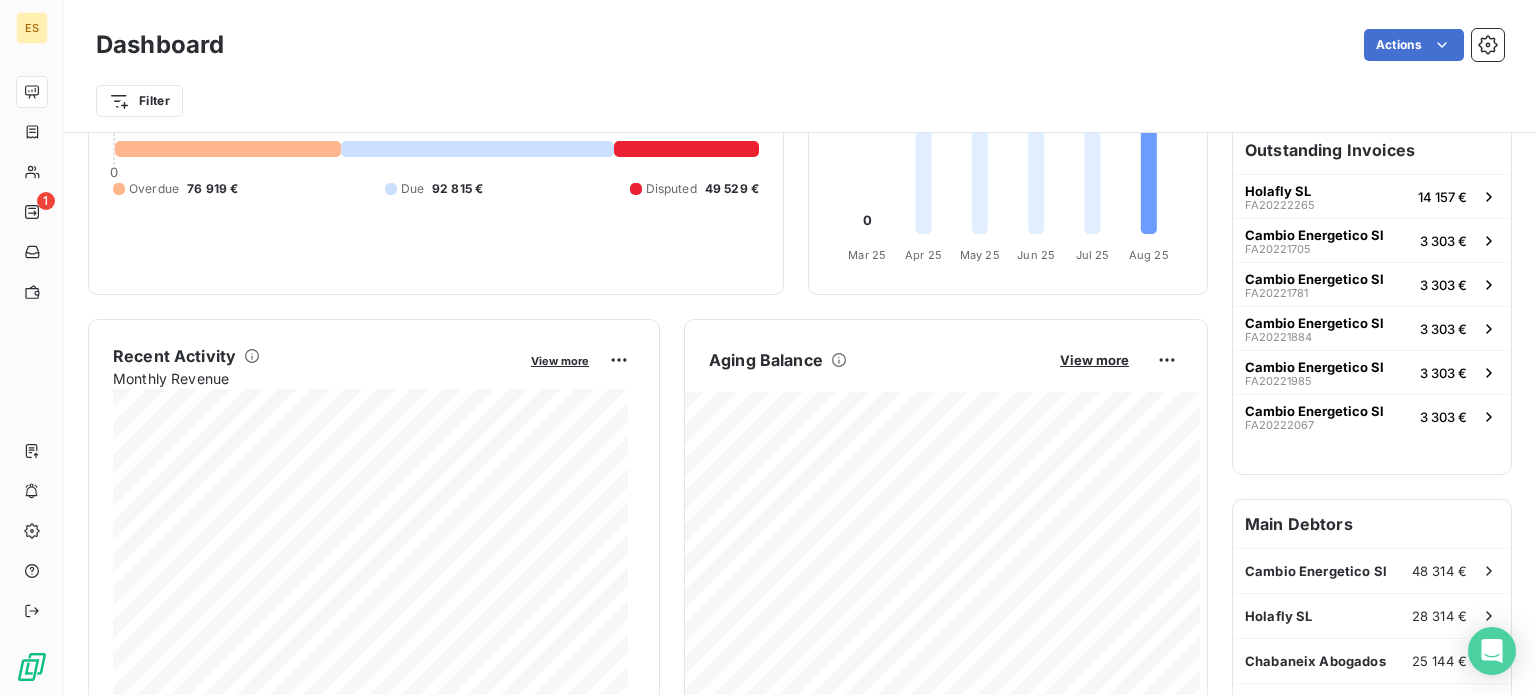click on "Aging Balance View more" at bounding box center (946, 360) 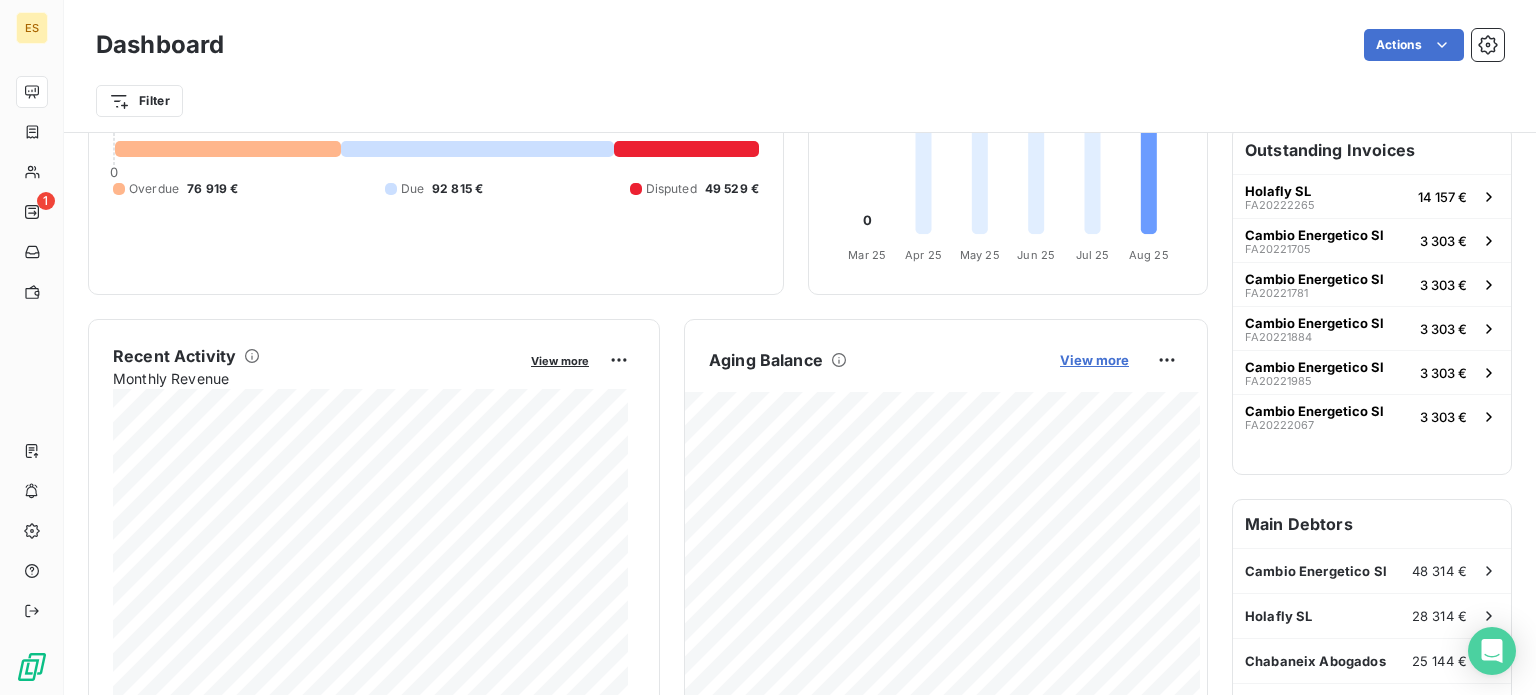 click on "View more" at bounding box center [1094, 360] 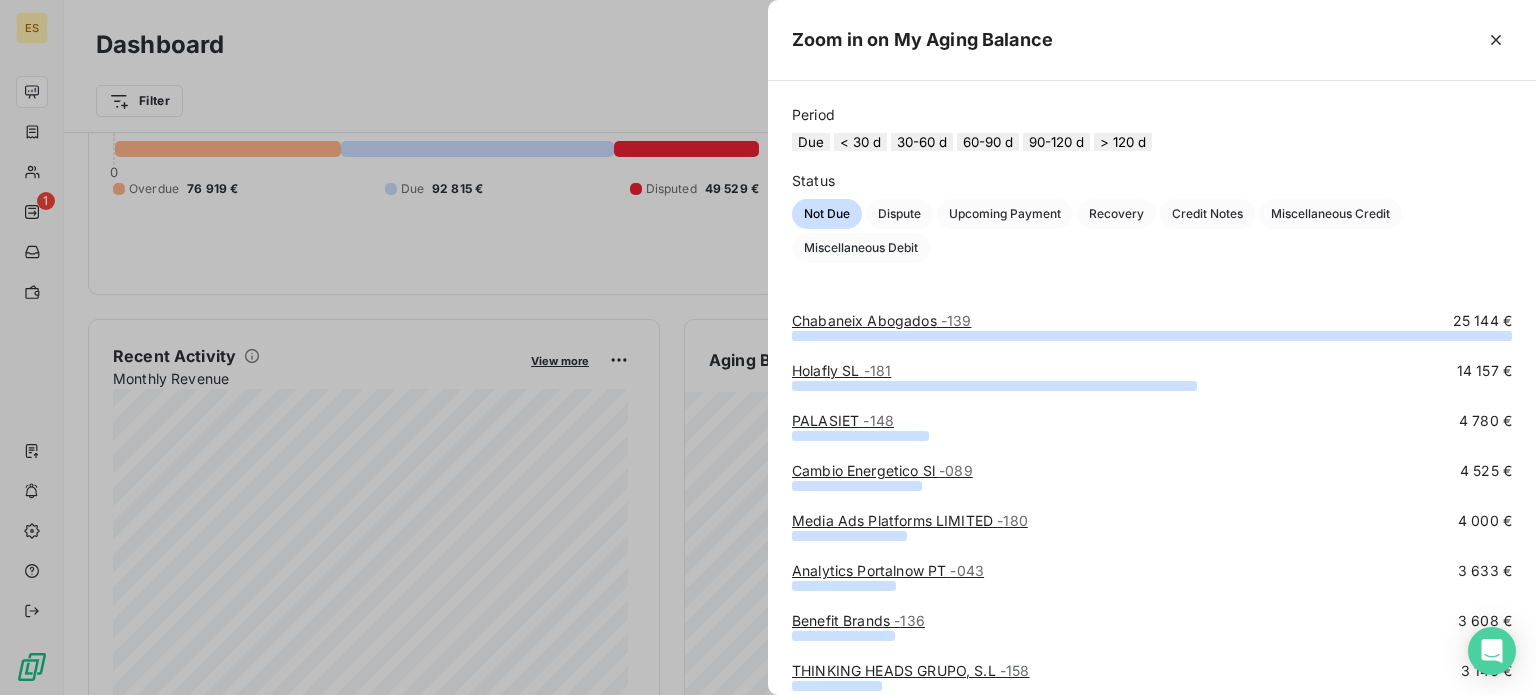 click on "< 30 d" at bounding box center [860, 142] 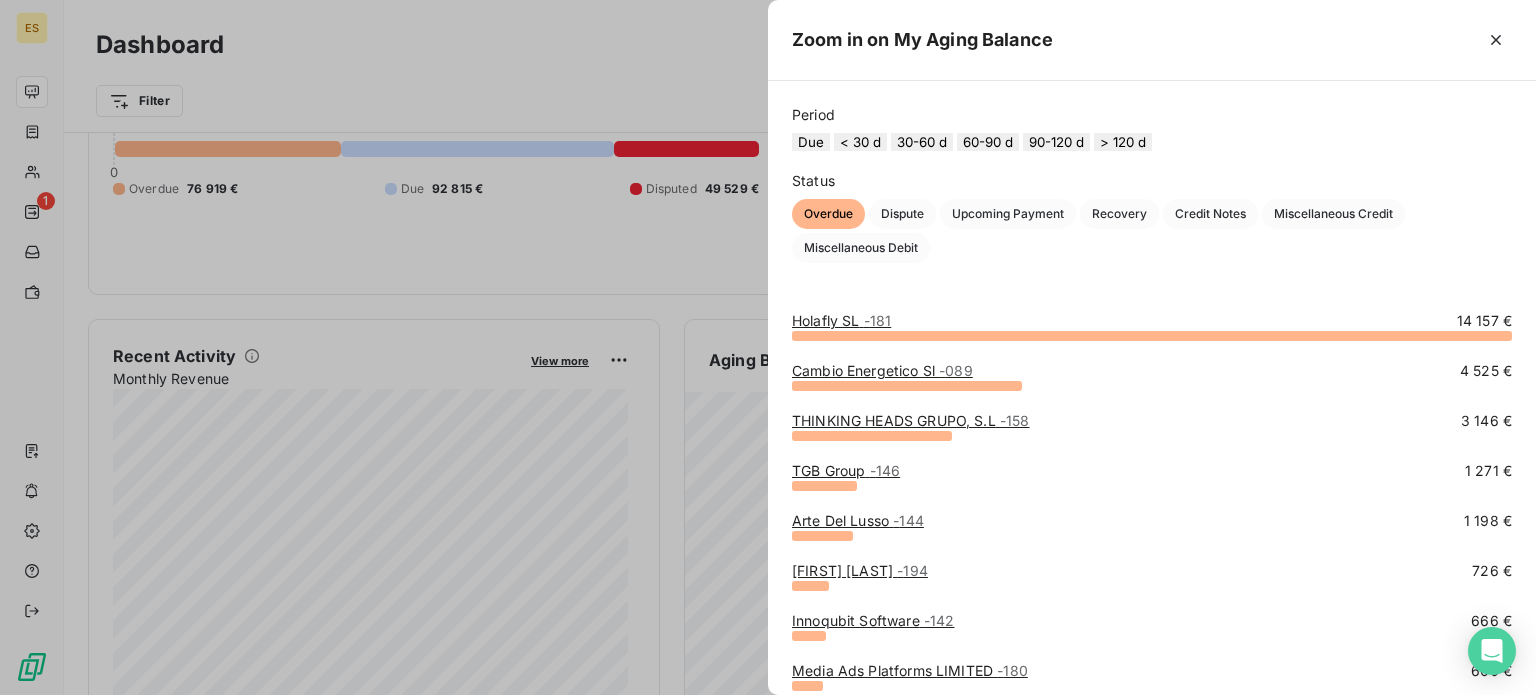 click on "30-60 d" at bounding box center [922, 142] 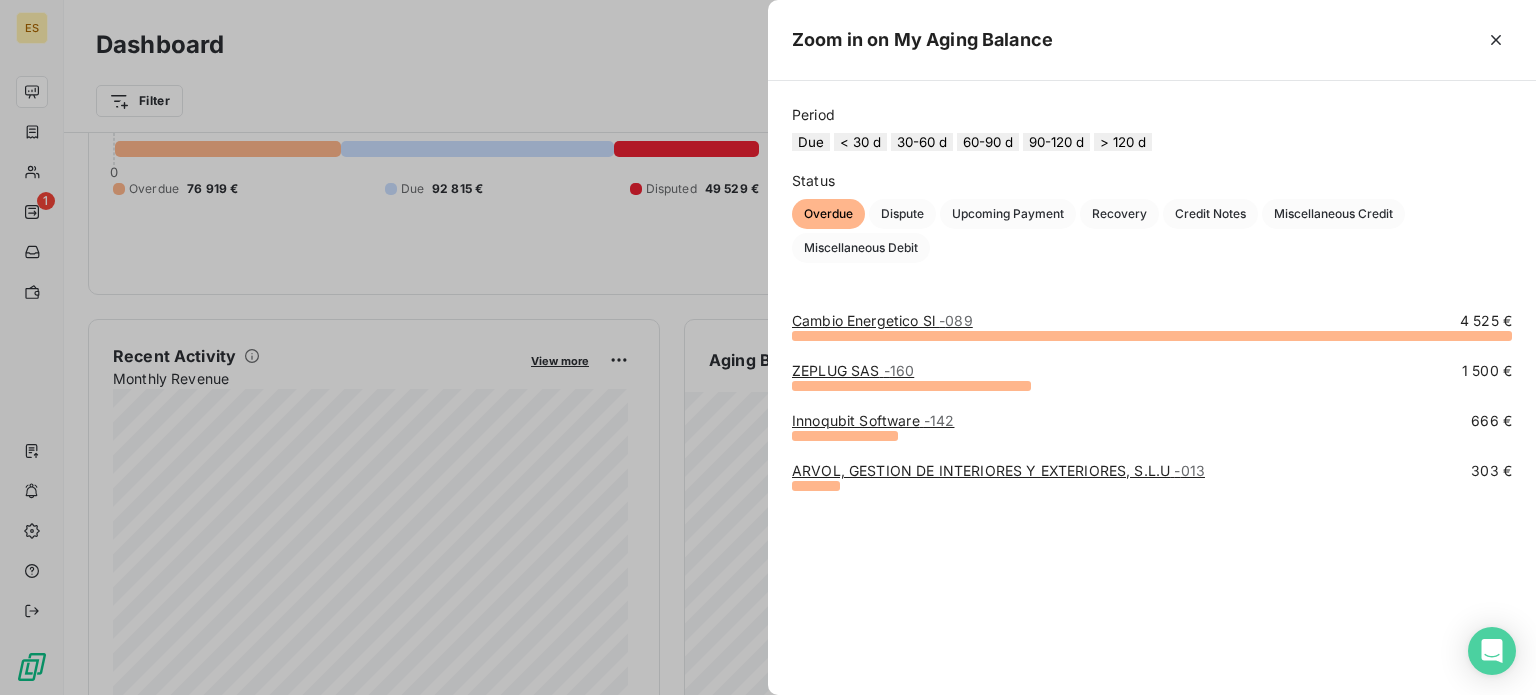 click on "Due < 30 d 30-60 d 60-90 d 90-120 d > 120 d" at bounding box center (1152, 142) 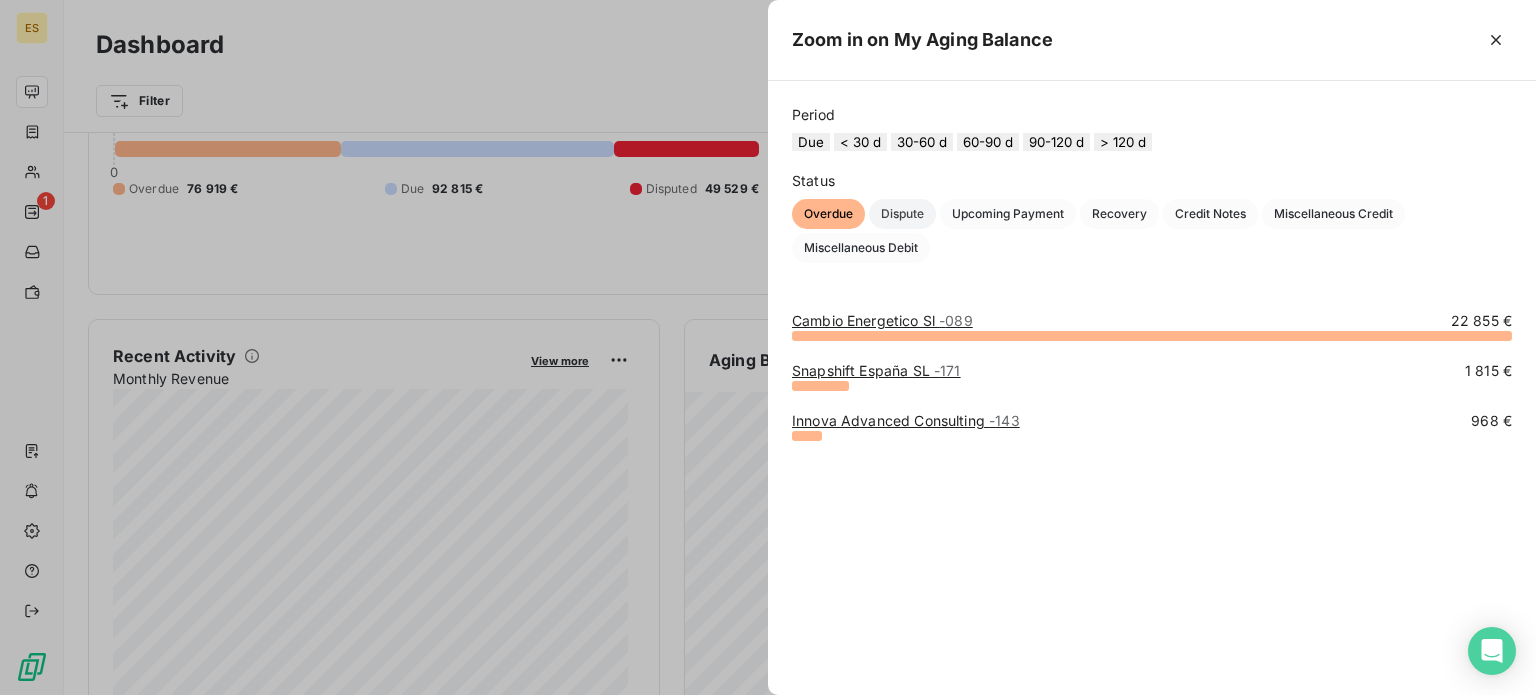 click on "Dispute" at bounding box center [902, 214] 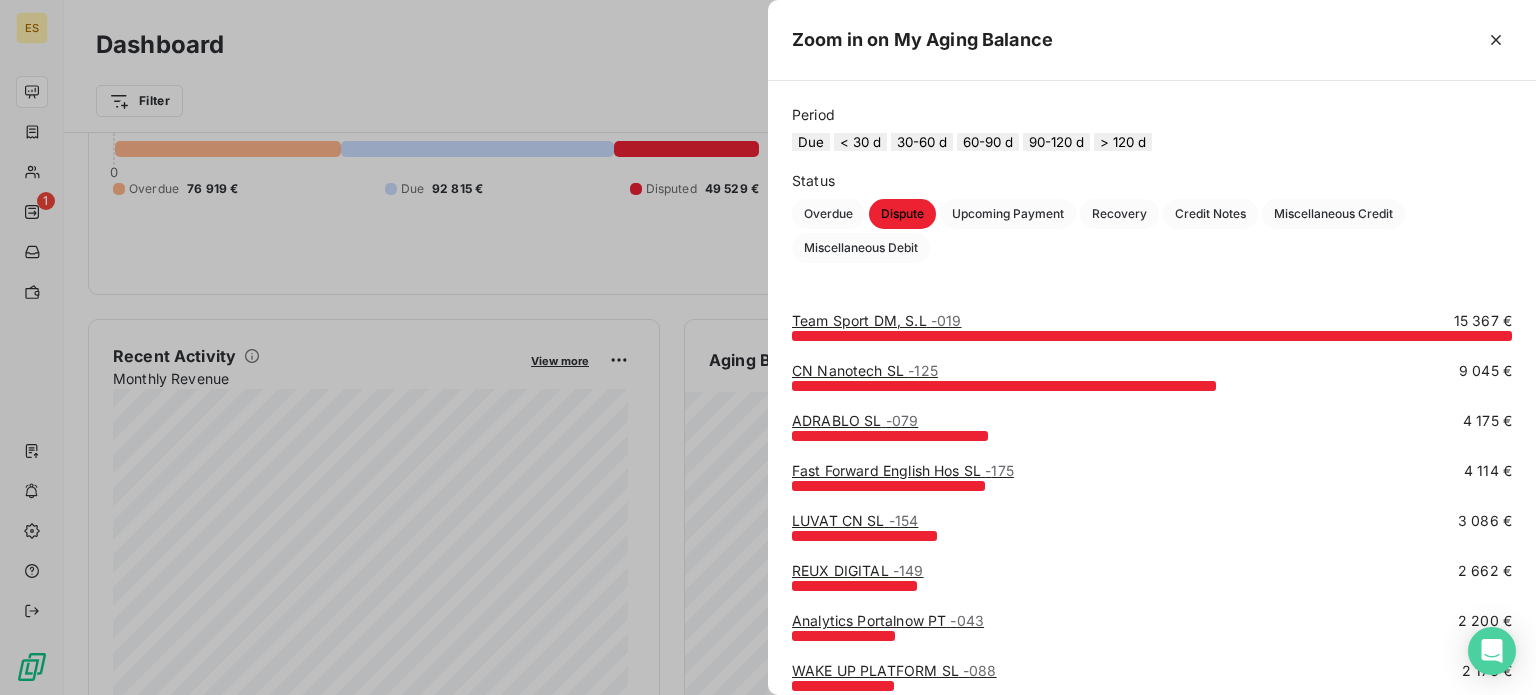 click on "Dispute" at bounding box center (902, 214) 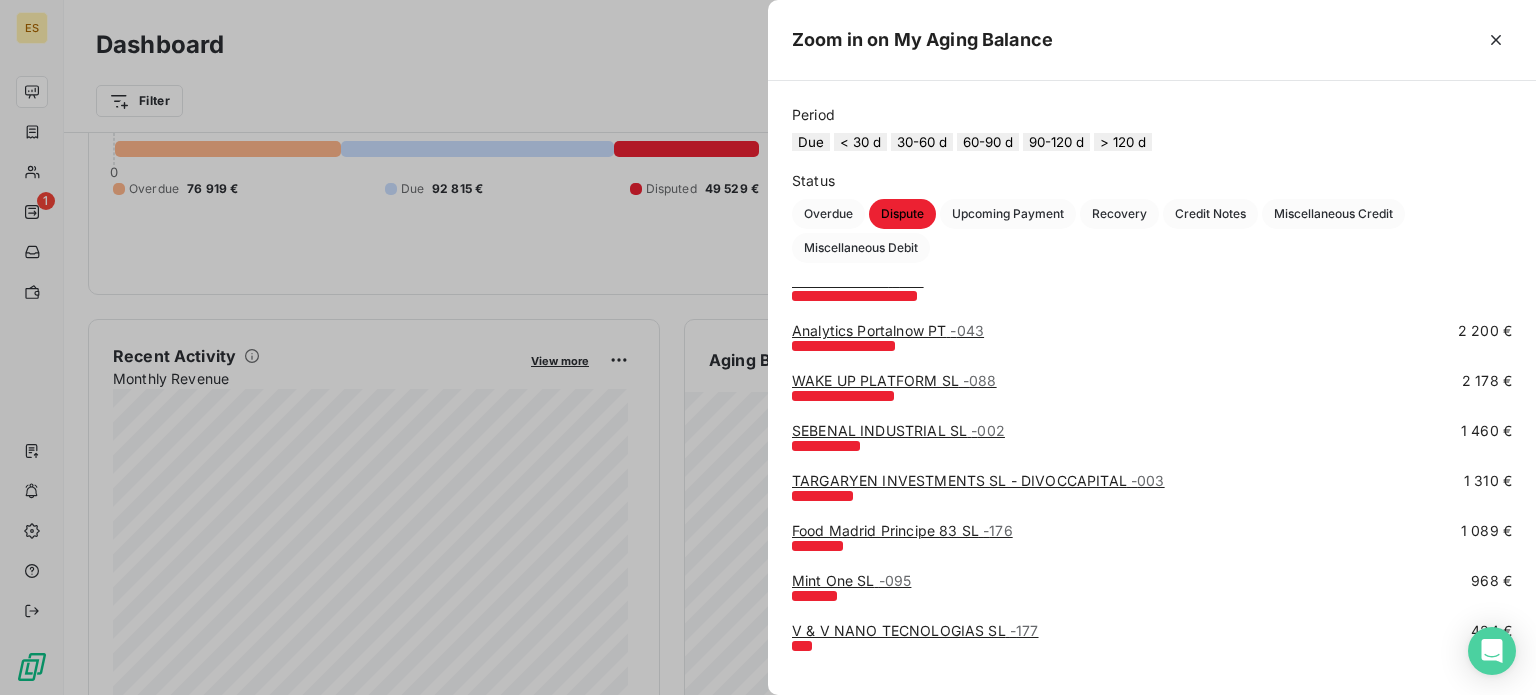 scroll, scrollTop: 300, scrollLeft: 0, axis: vertical 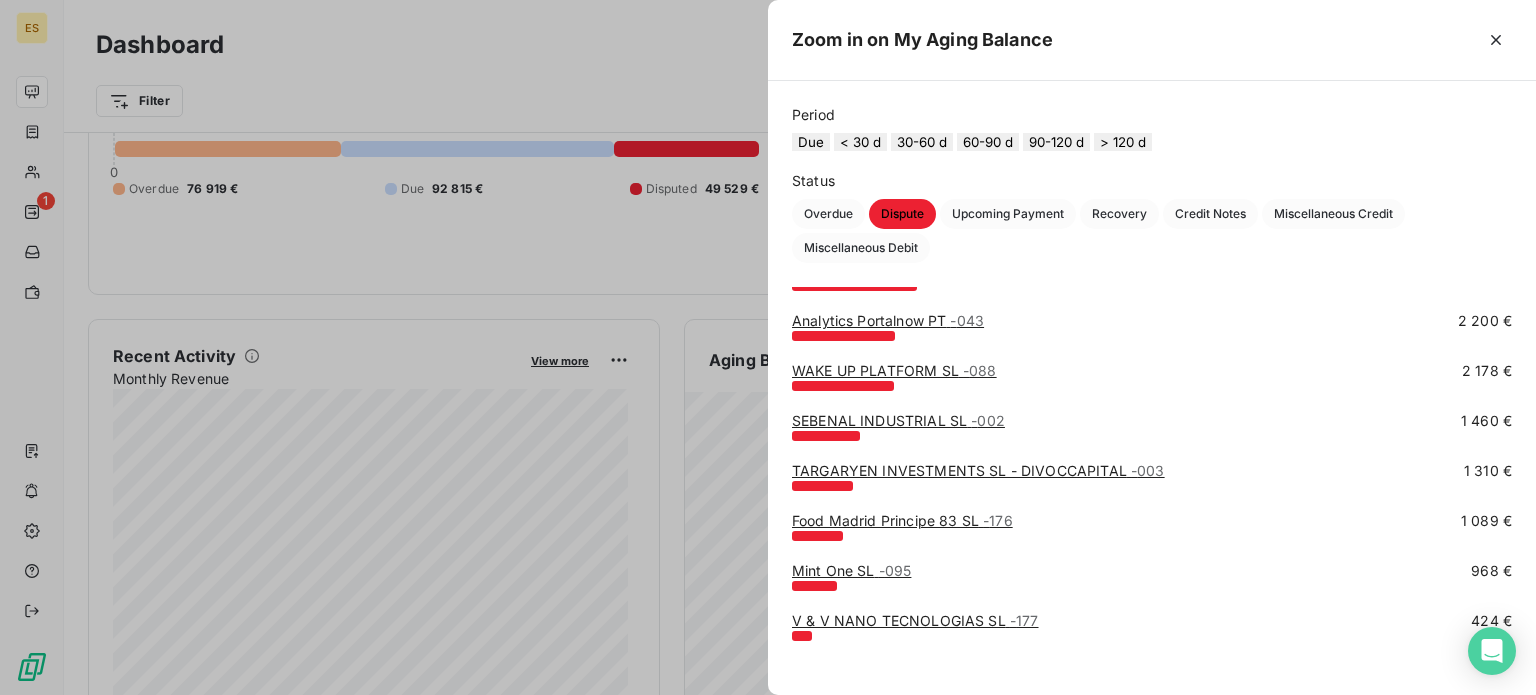 click on "90-120 d" at bounding box center [1056, 142] 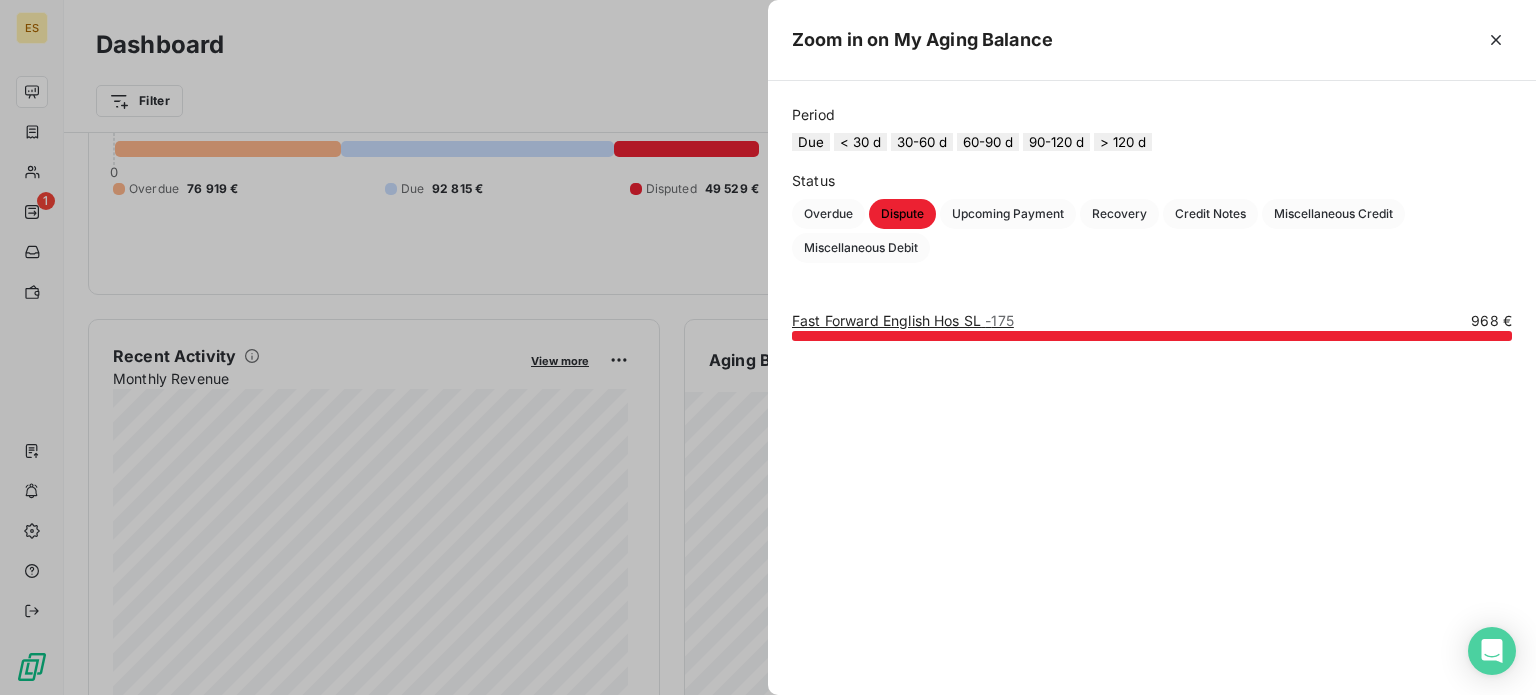 click on "60-90 d" at bounding box center [988, 142] 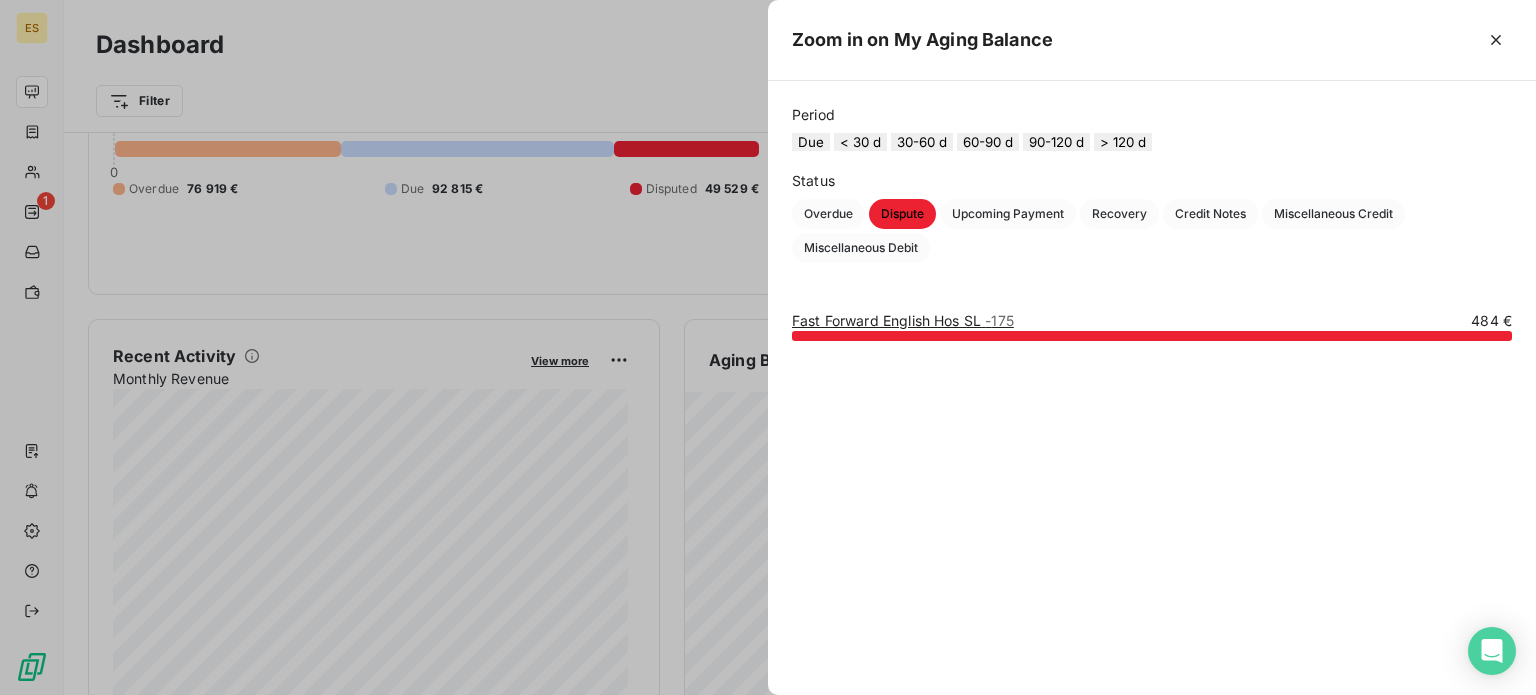 click on "30-60 d" at bounding box center [922, 142] 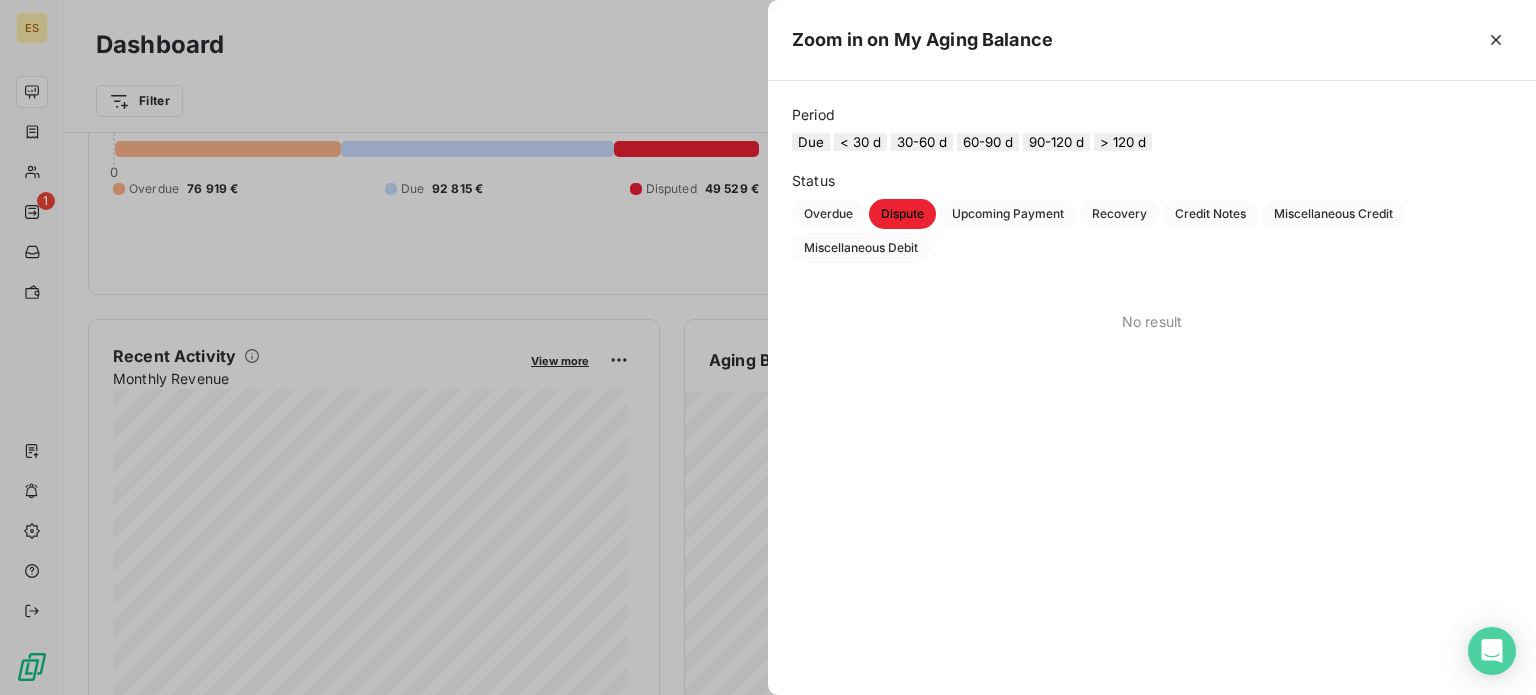 click on "< 30 d" at bounding box center [860, 142] 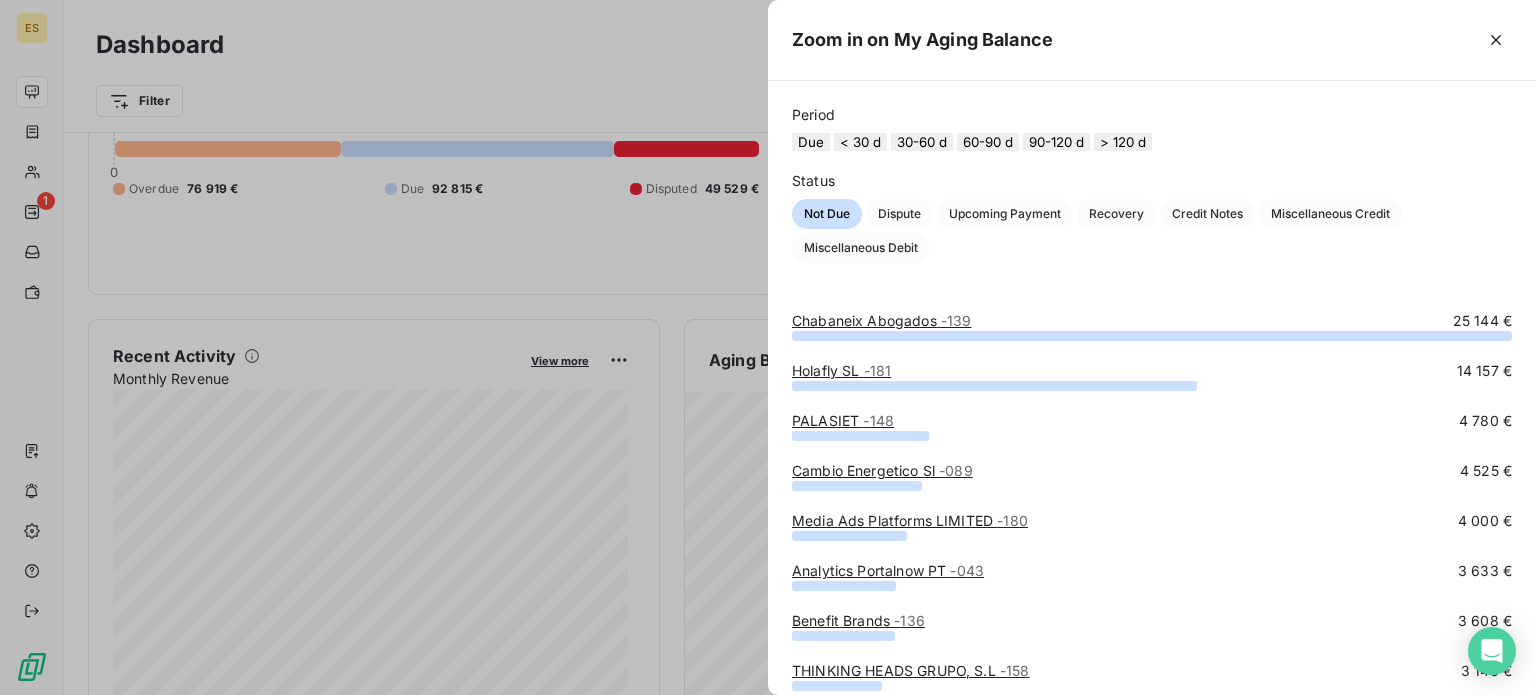 click on "30-60 d" at bounding box center [922, 142] 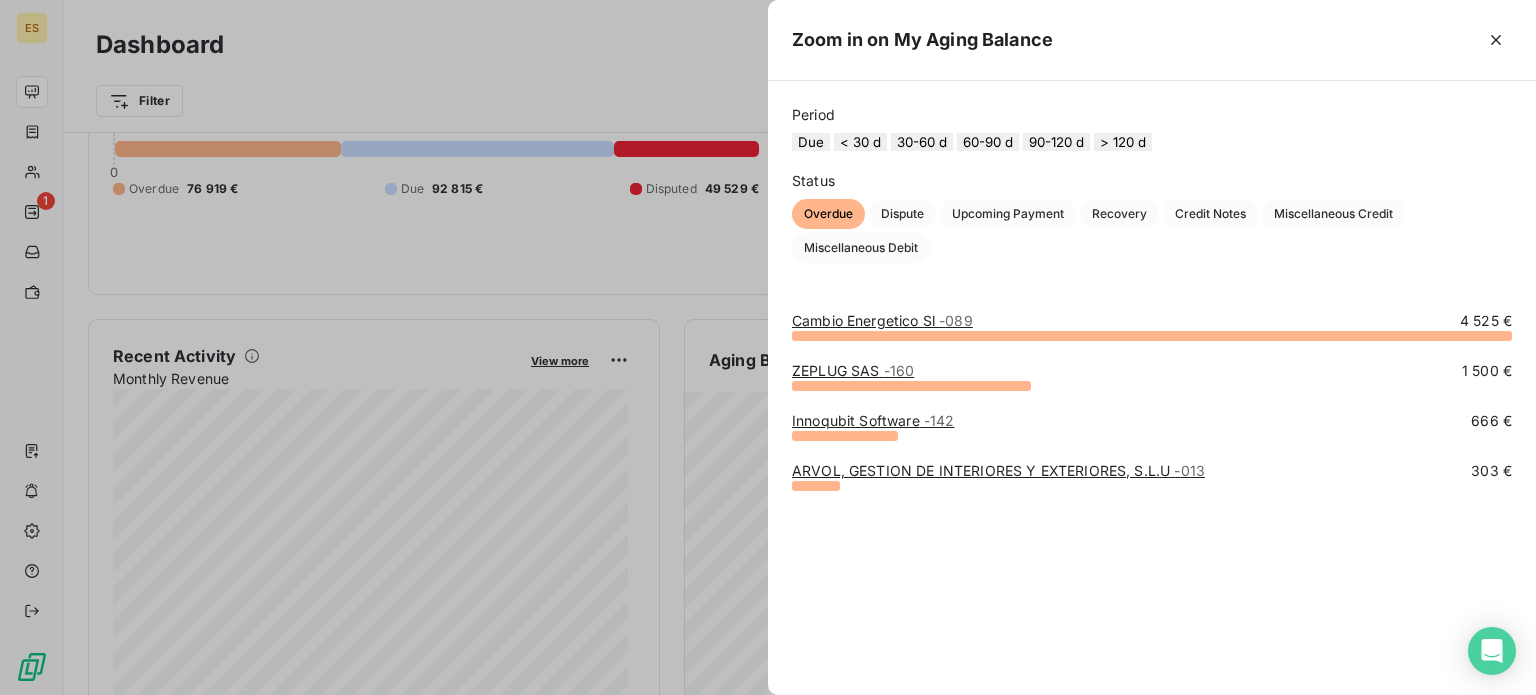 click on "< 30 d" at bounding box center (860, 142) 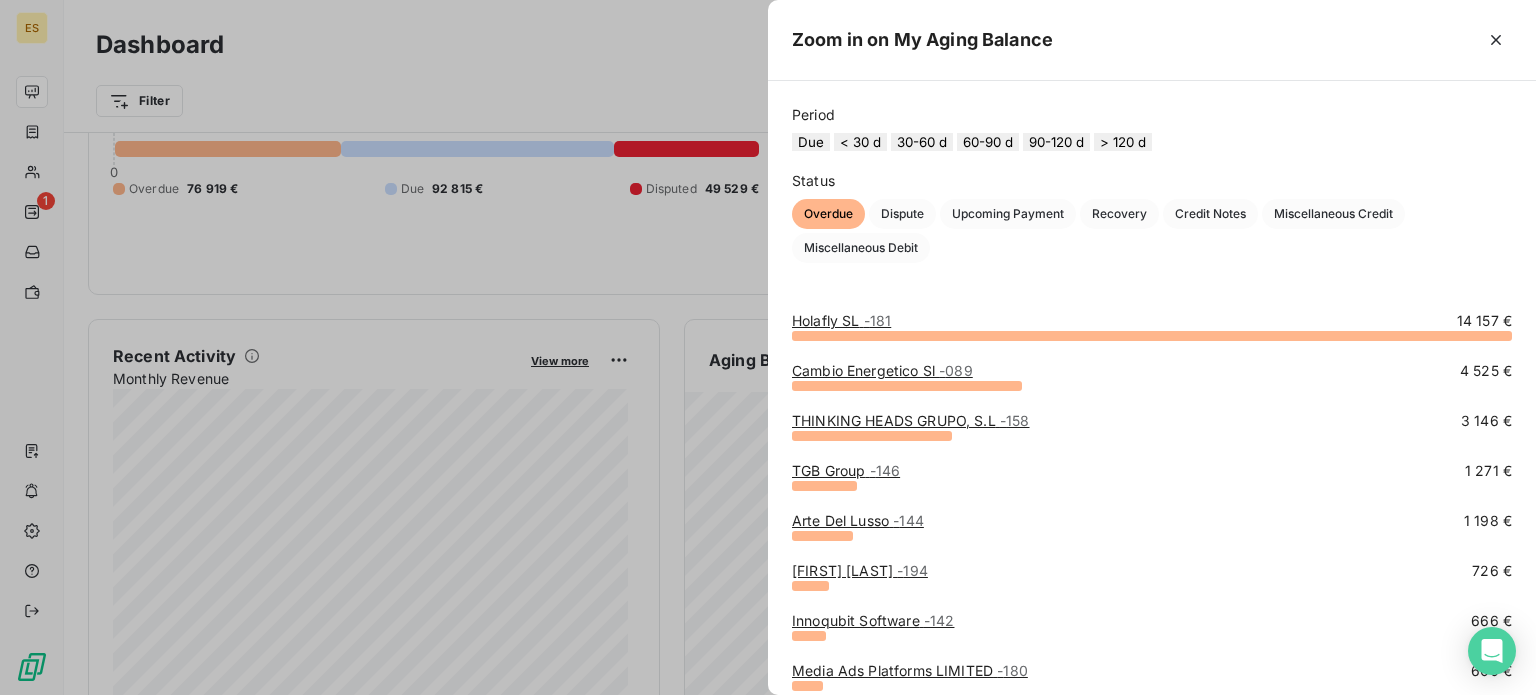 click on "30-60 d" at bounding box center (922, 142) 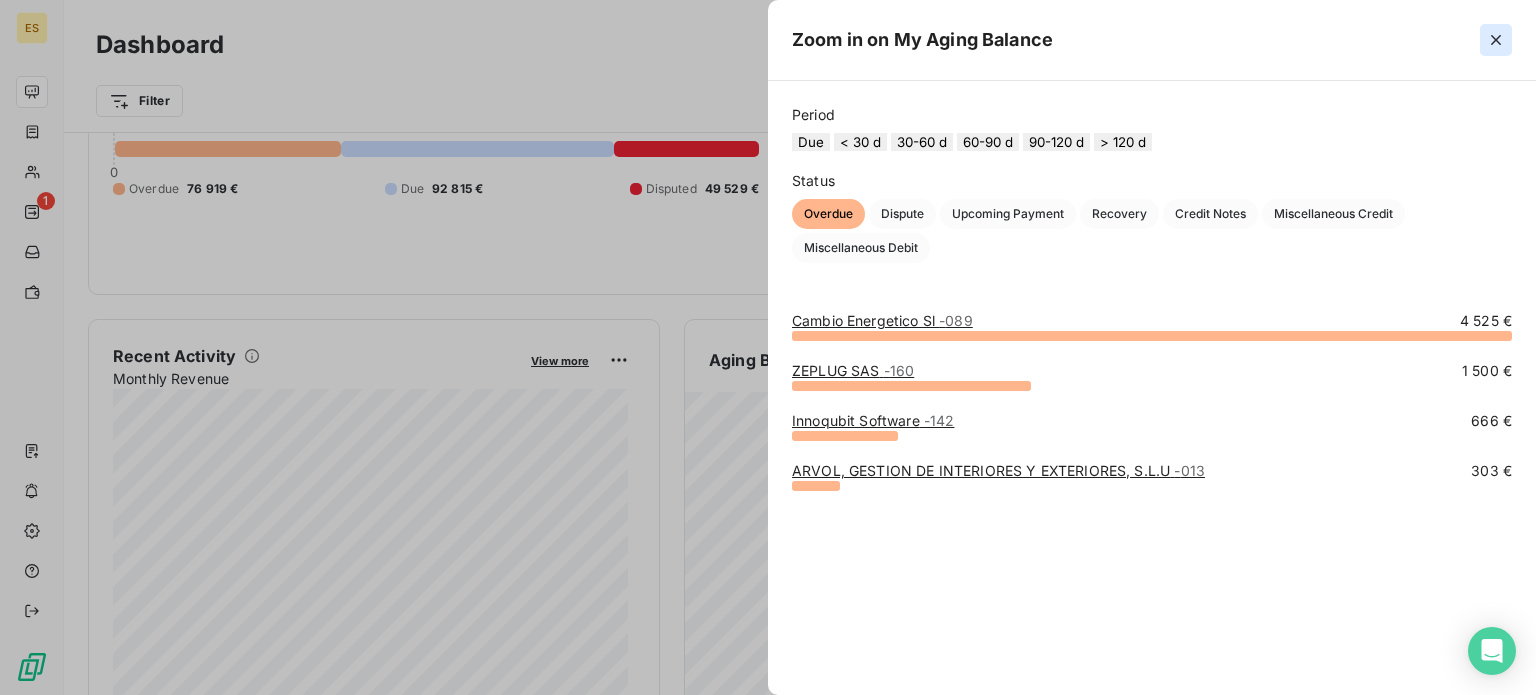 click 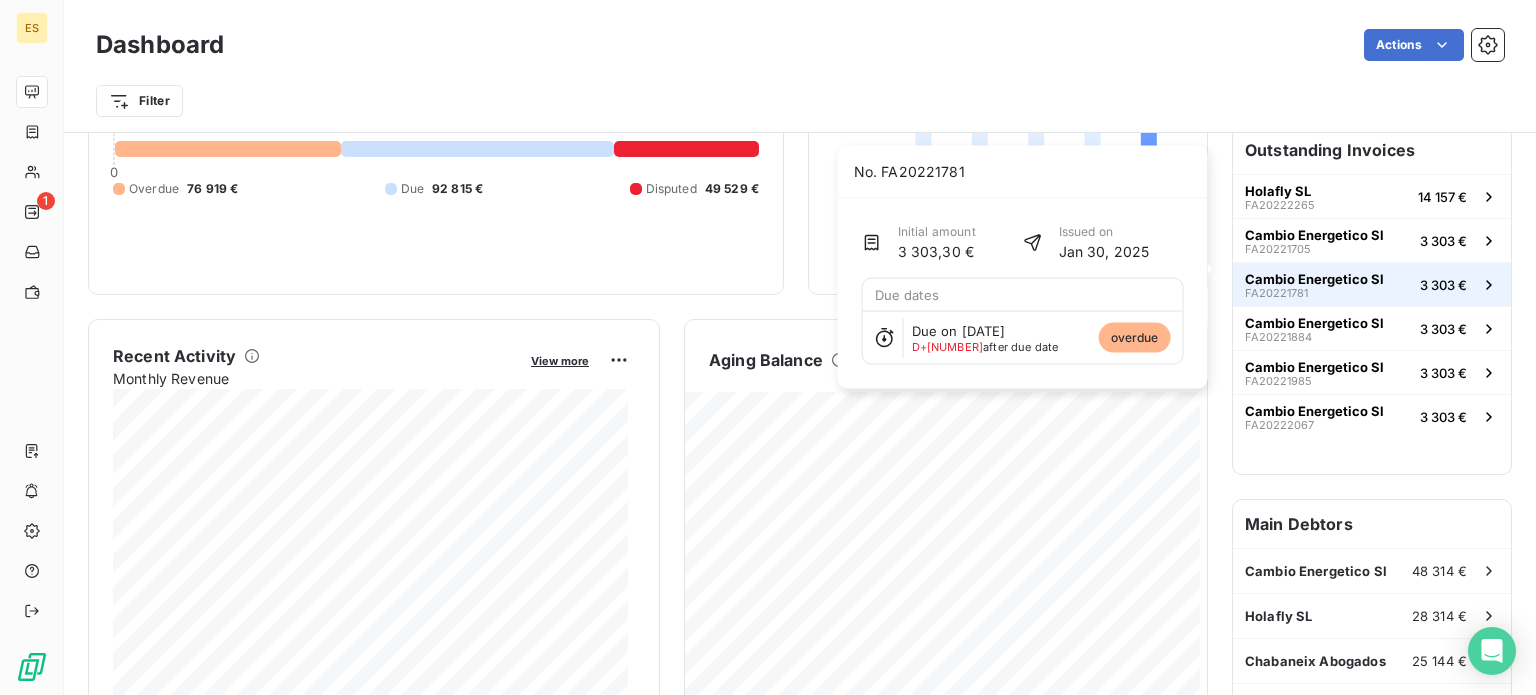 scroll, scrollTop: 300, scrollLeft: 0, axis: vertical 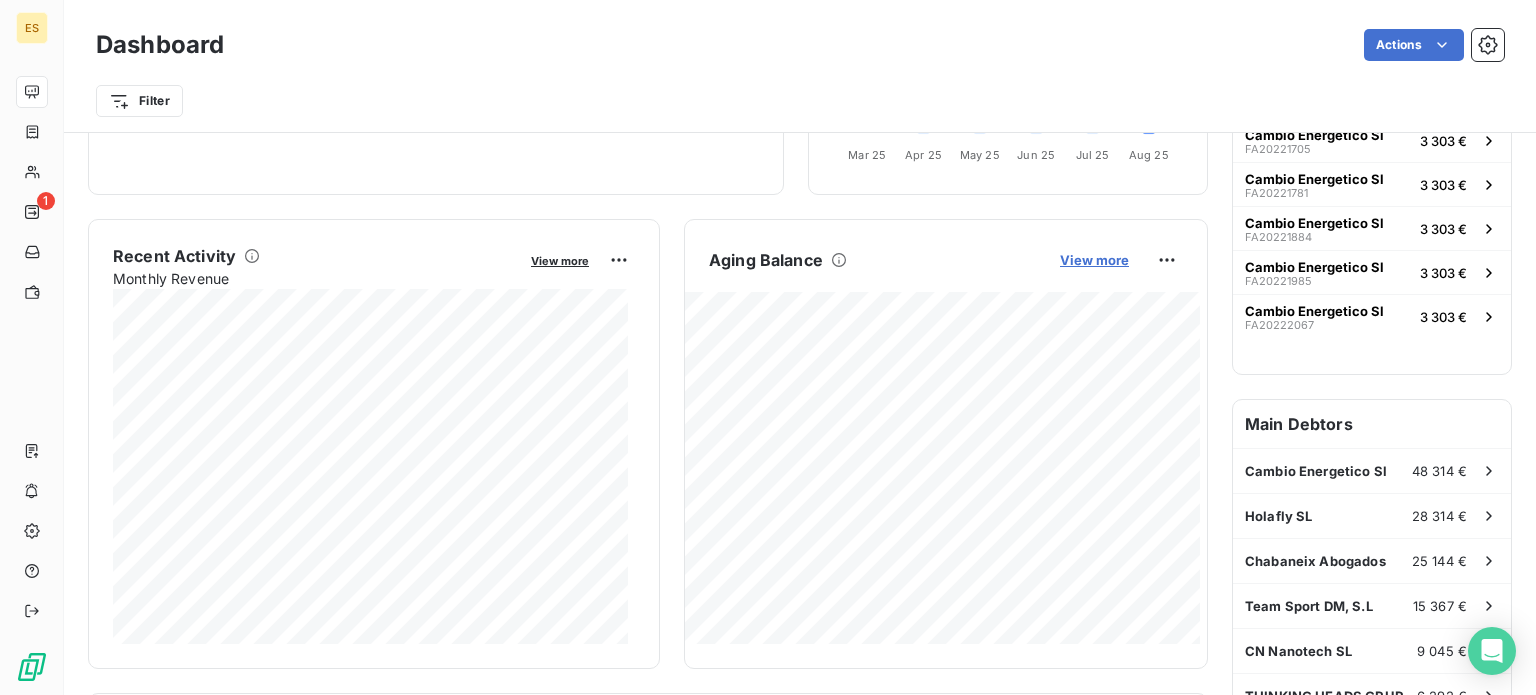 click on "View more" at bounding box center (1094, 260) 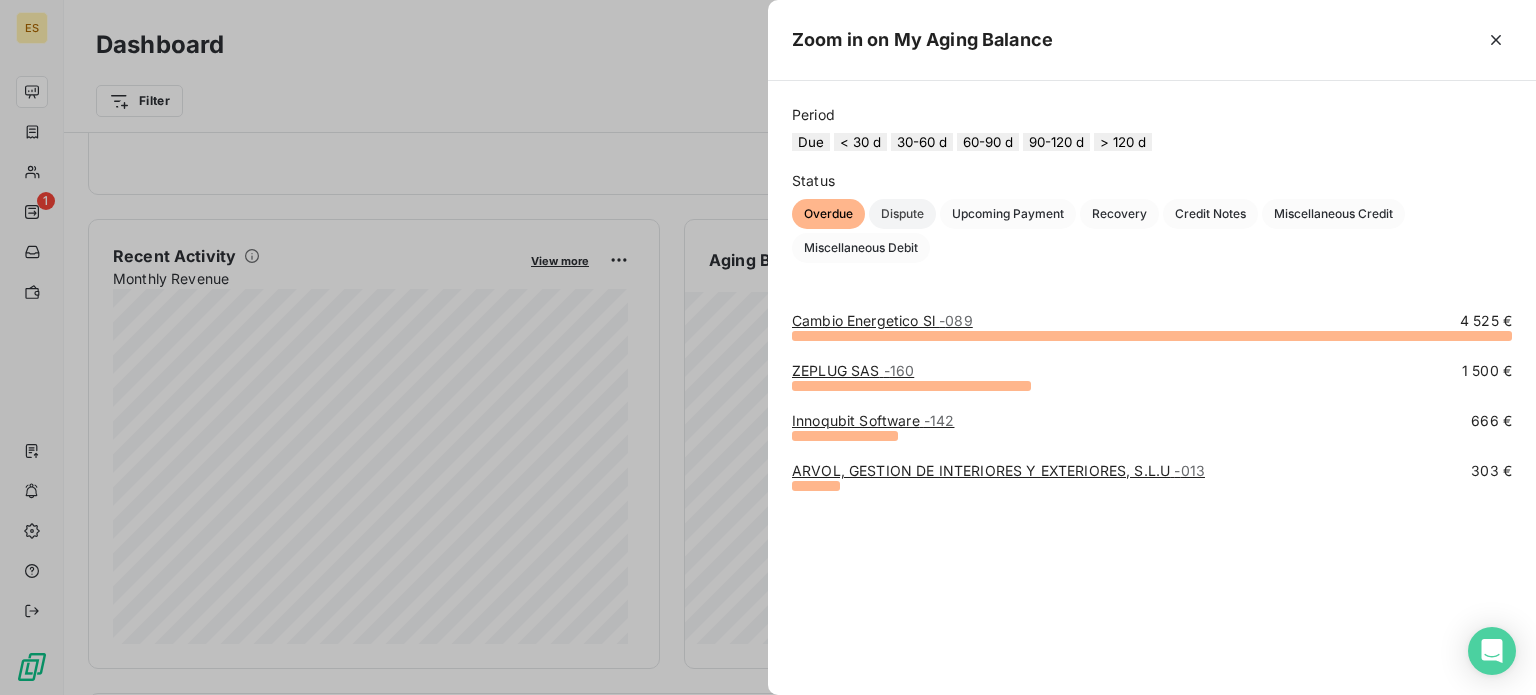 click on "Dispute" at bounding box center [902, 214] 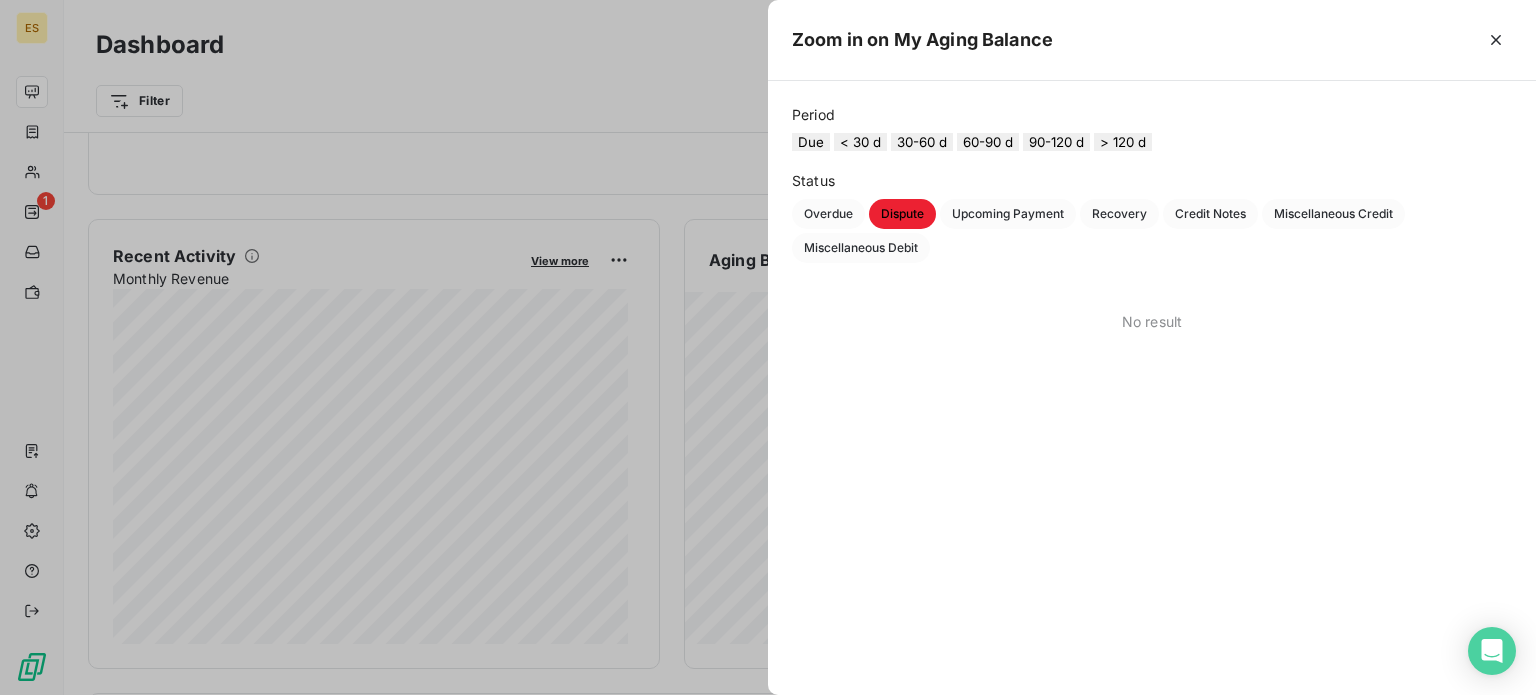 drag, startPoint x: 1141, startPoint y: 153, endPoint x: 1155, endPoint y: 159, distance: 15.231546 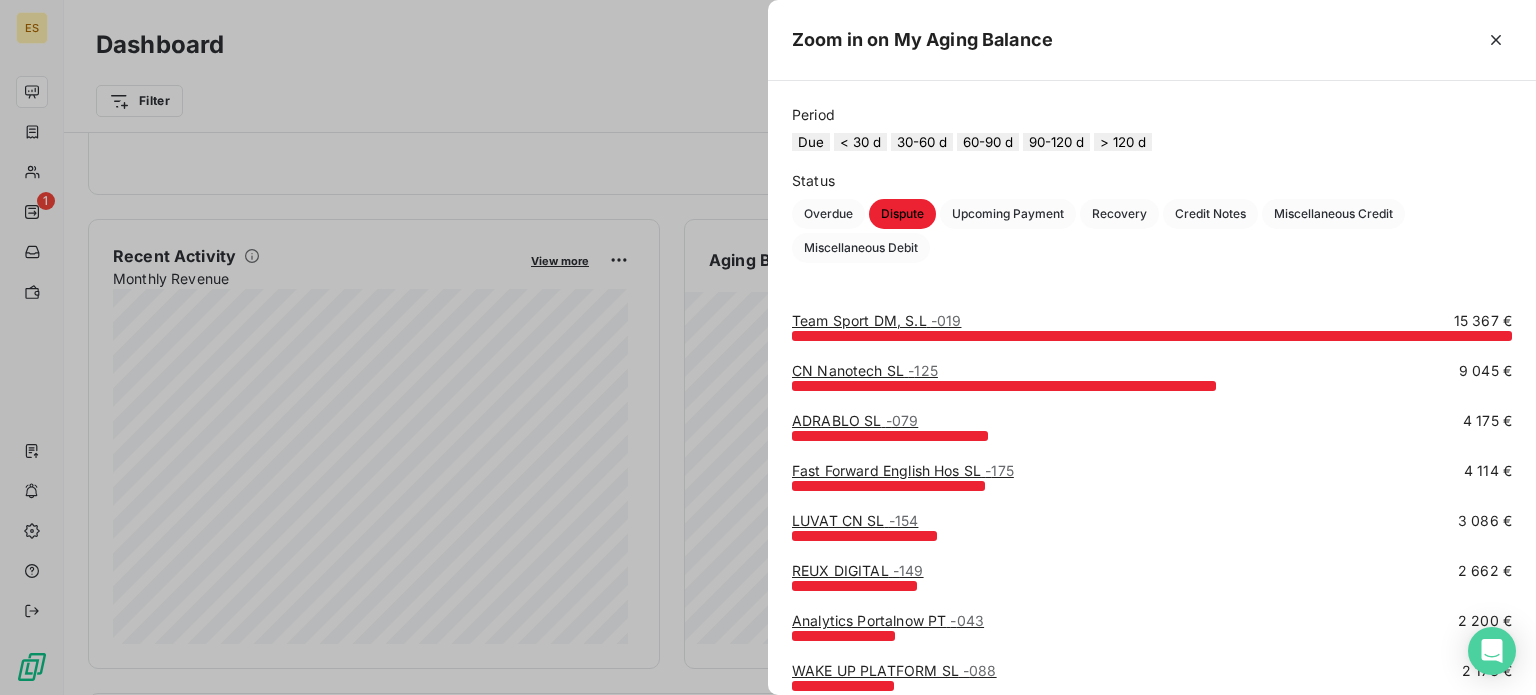 click on "> 120 d" at bounding box center (1123, 142) 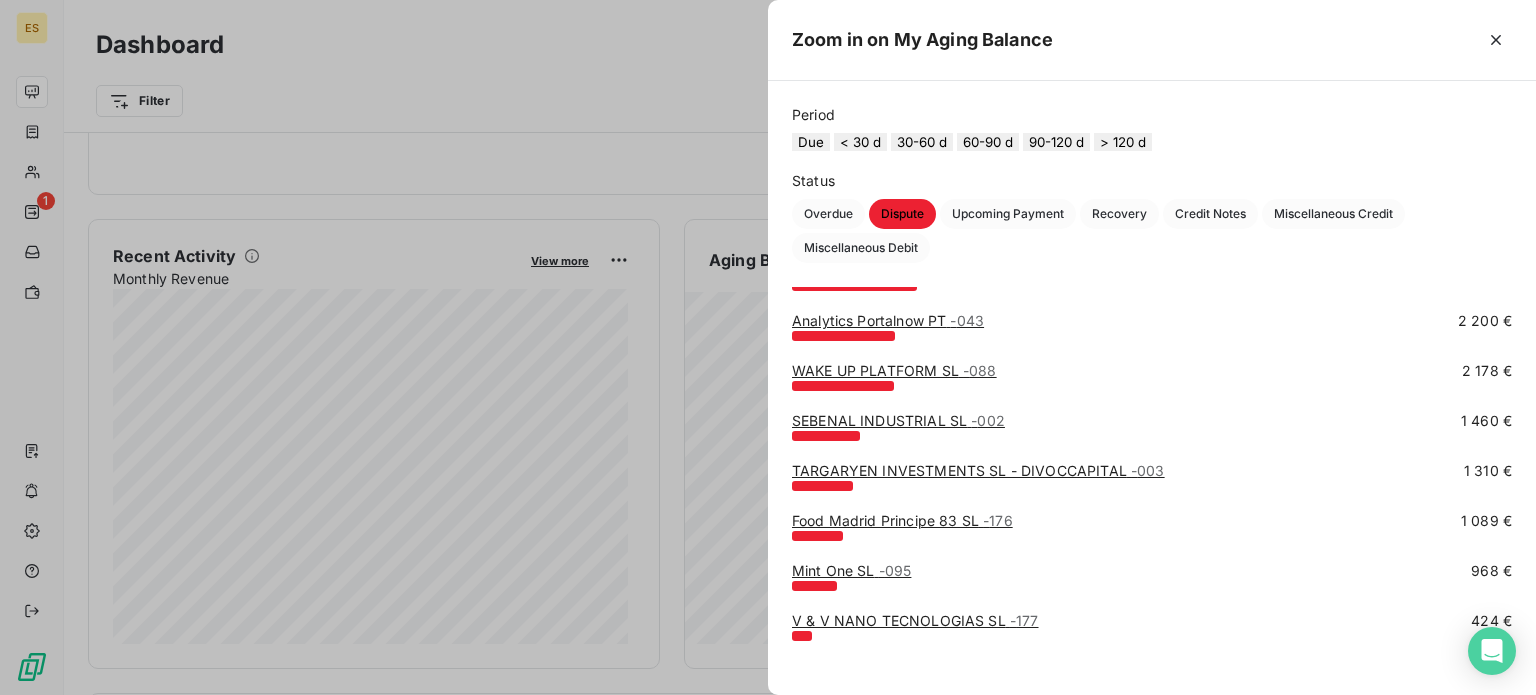 scroll, scrollTop: 332, scrollLeft: 0, axis: vertical 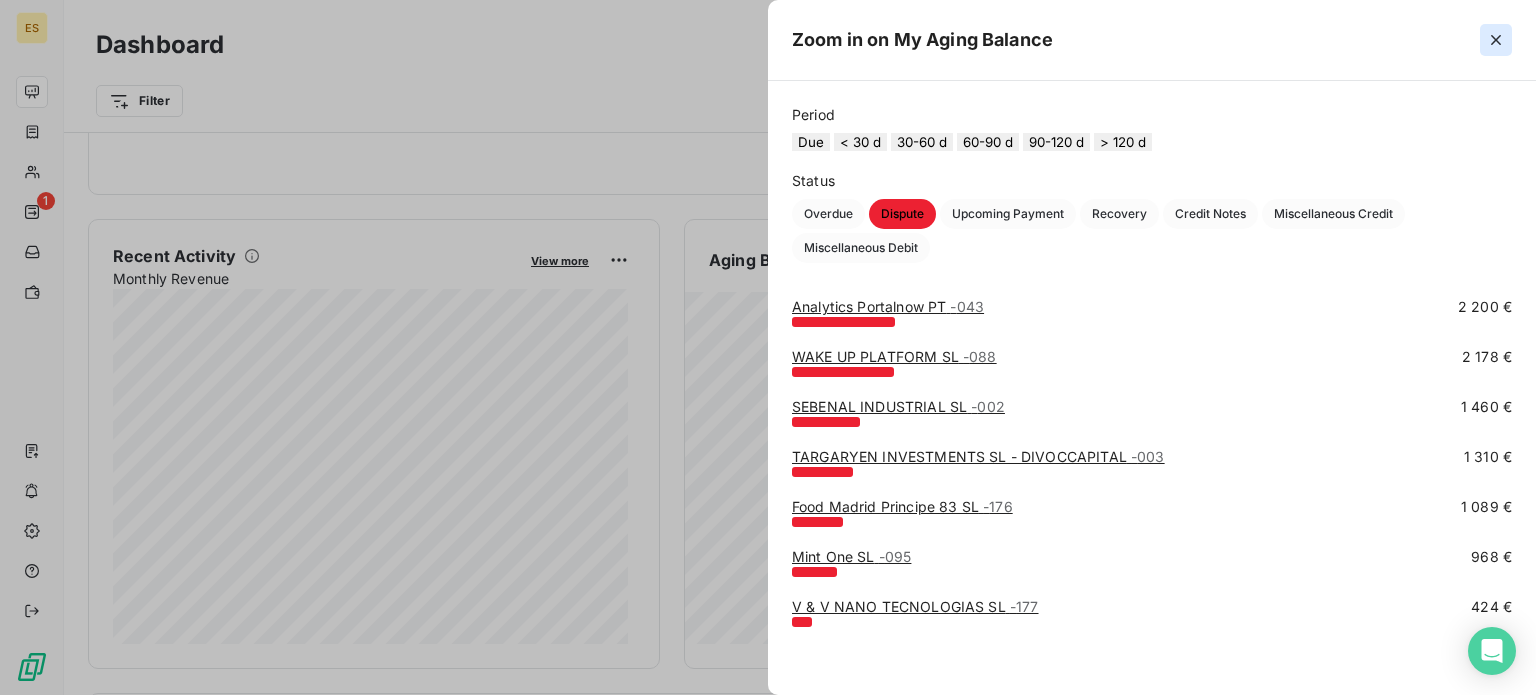 click 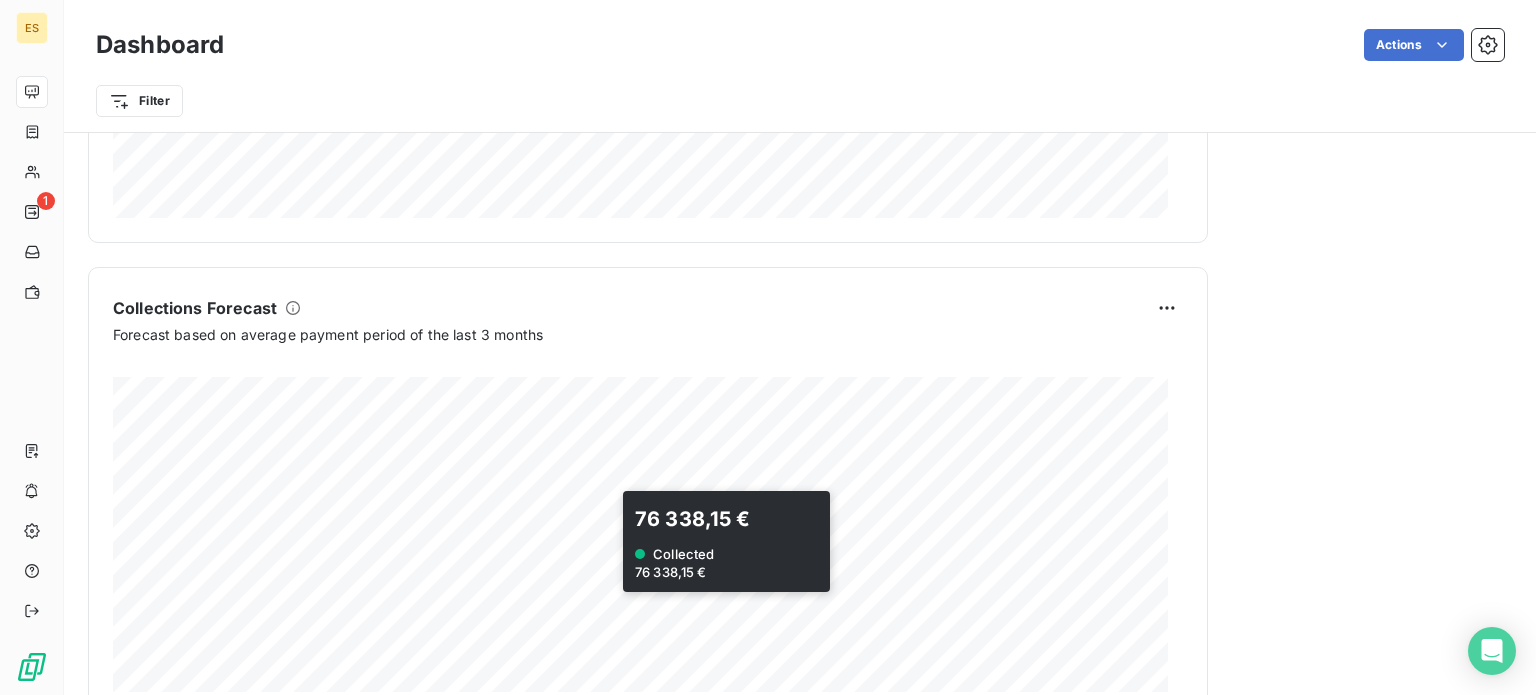 scroll, scrollTop: 1253, scrollLeft: 0, axis: vertical 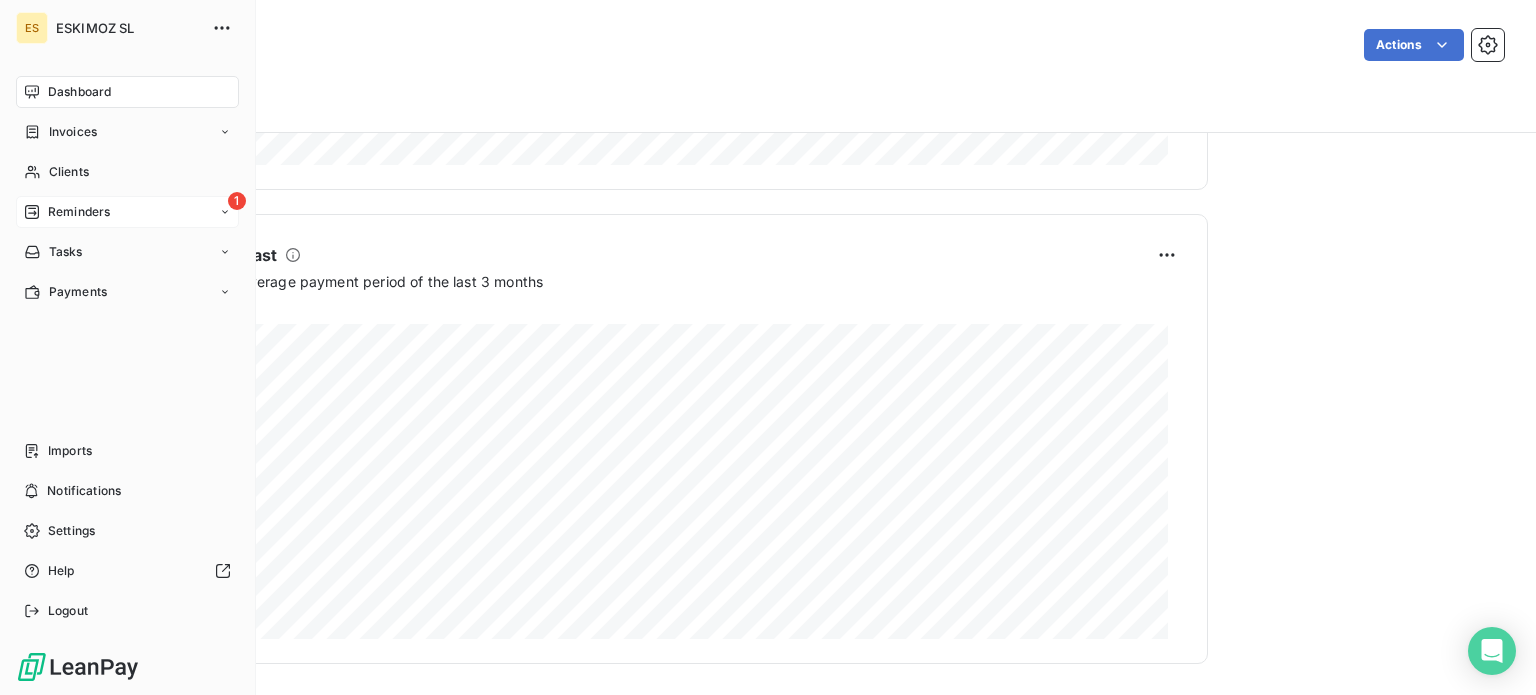 click on "Reminders" at bounding box center [79, 212] 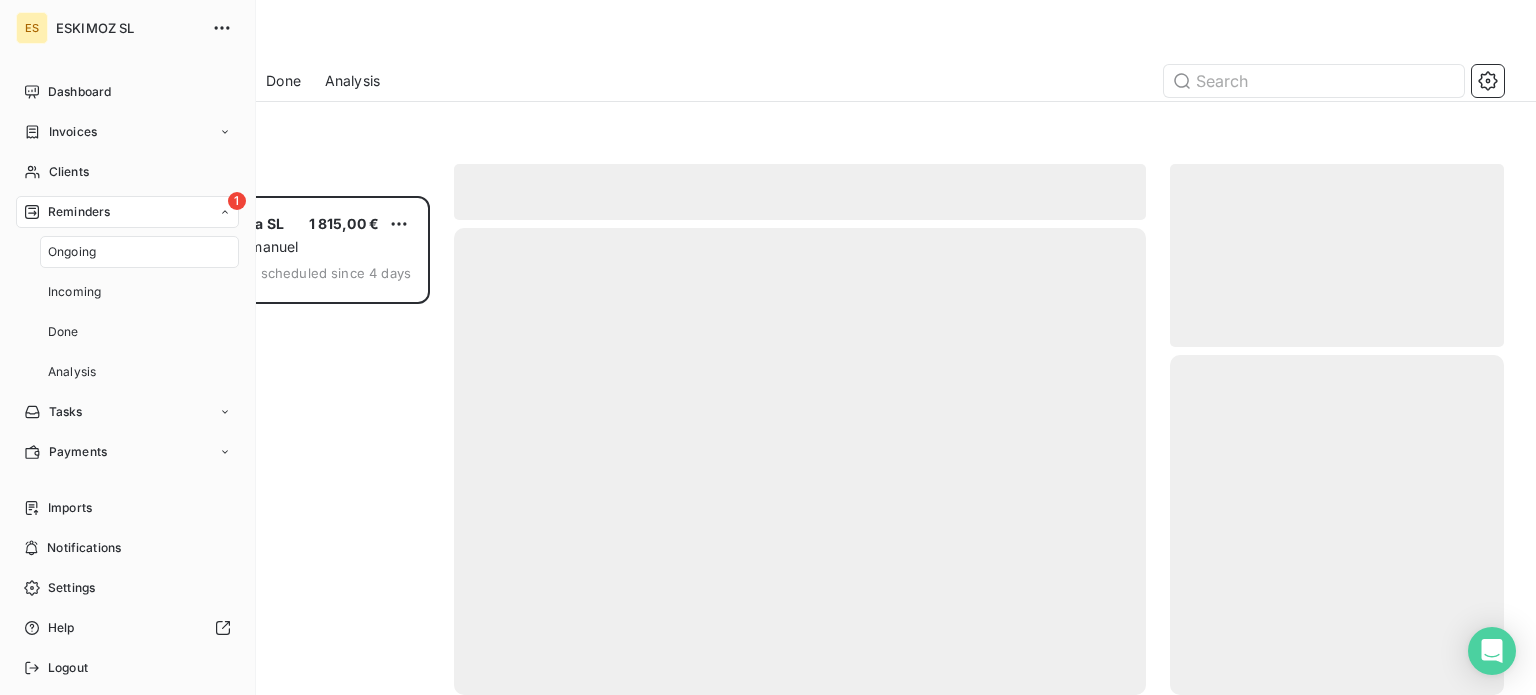 scroll, scrollTop: 16, scrollLeft: 16, axis: both 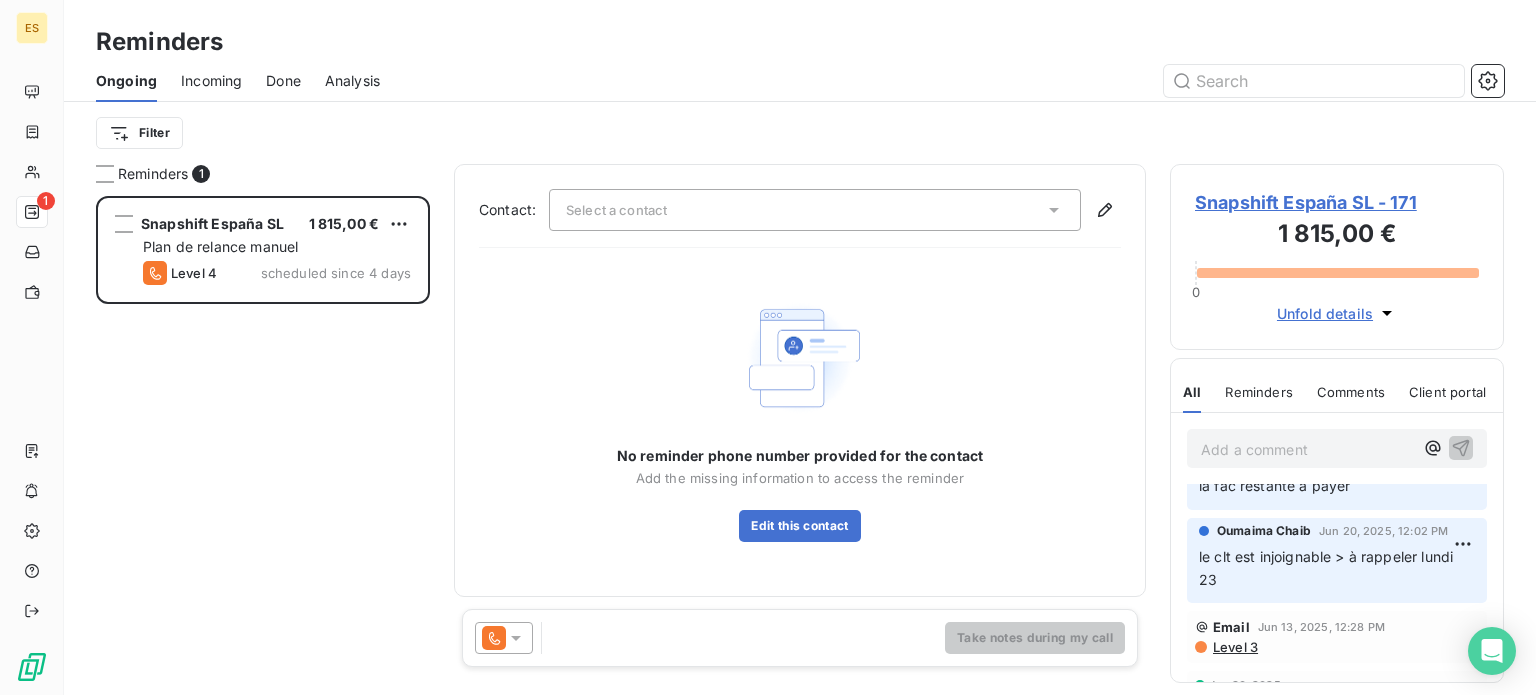 click on "Ongoing Incoming Done Analysis" at bounding box center [800, 81] 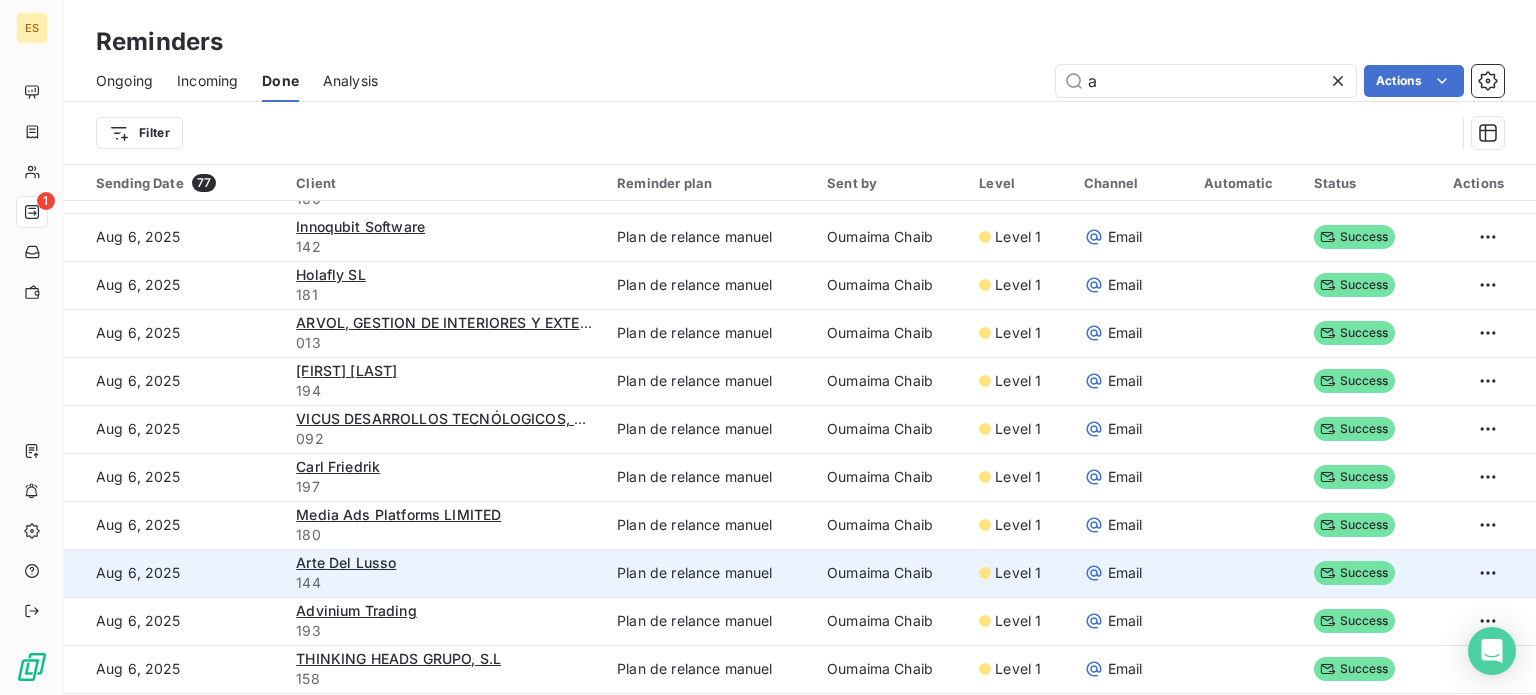 scroll, scrollTop: 0, scrollLeft: 0, axis: both 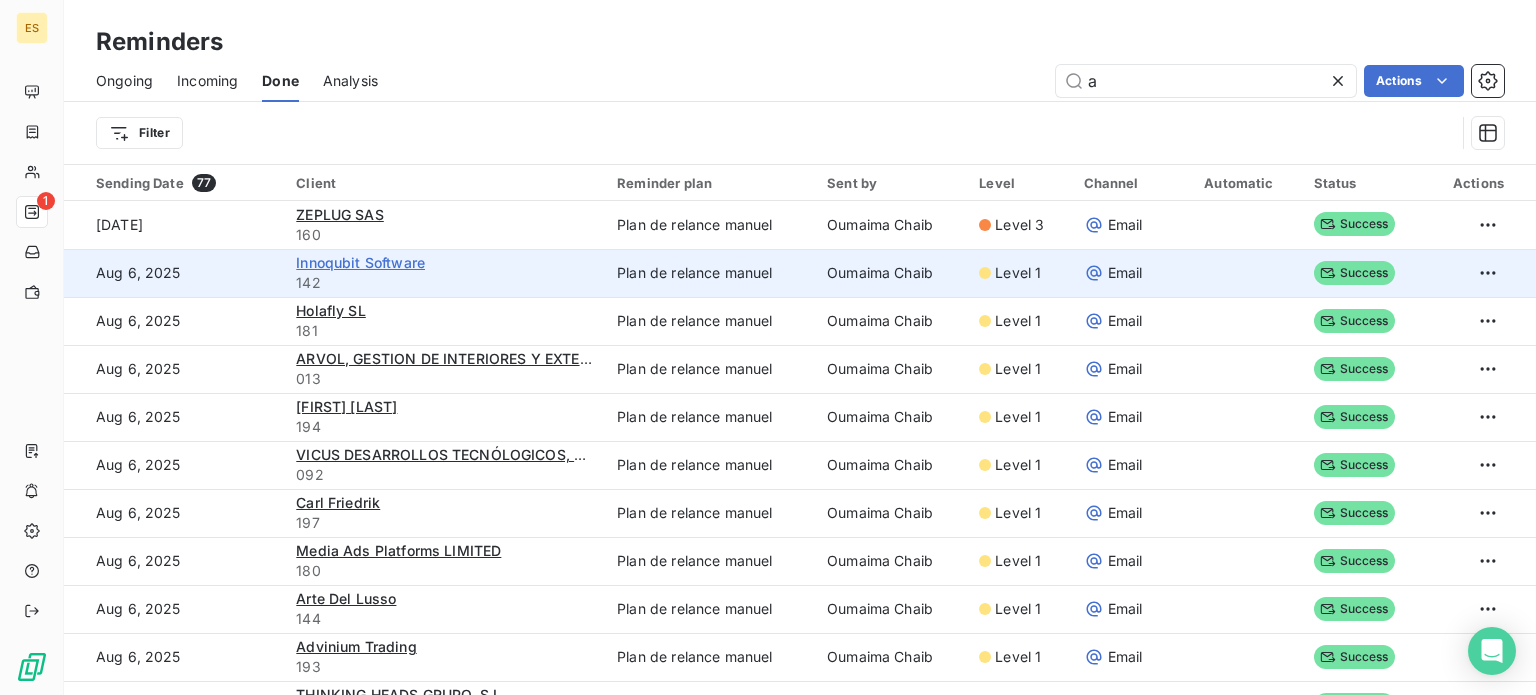 click on "Innoqubit Software" at bounding box center [360, 262] 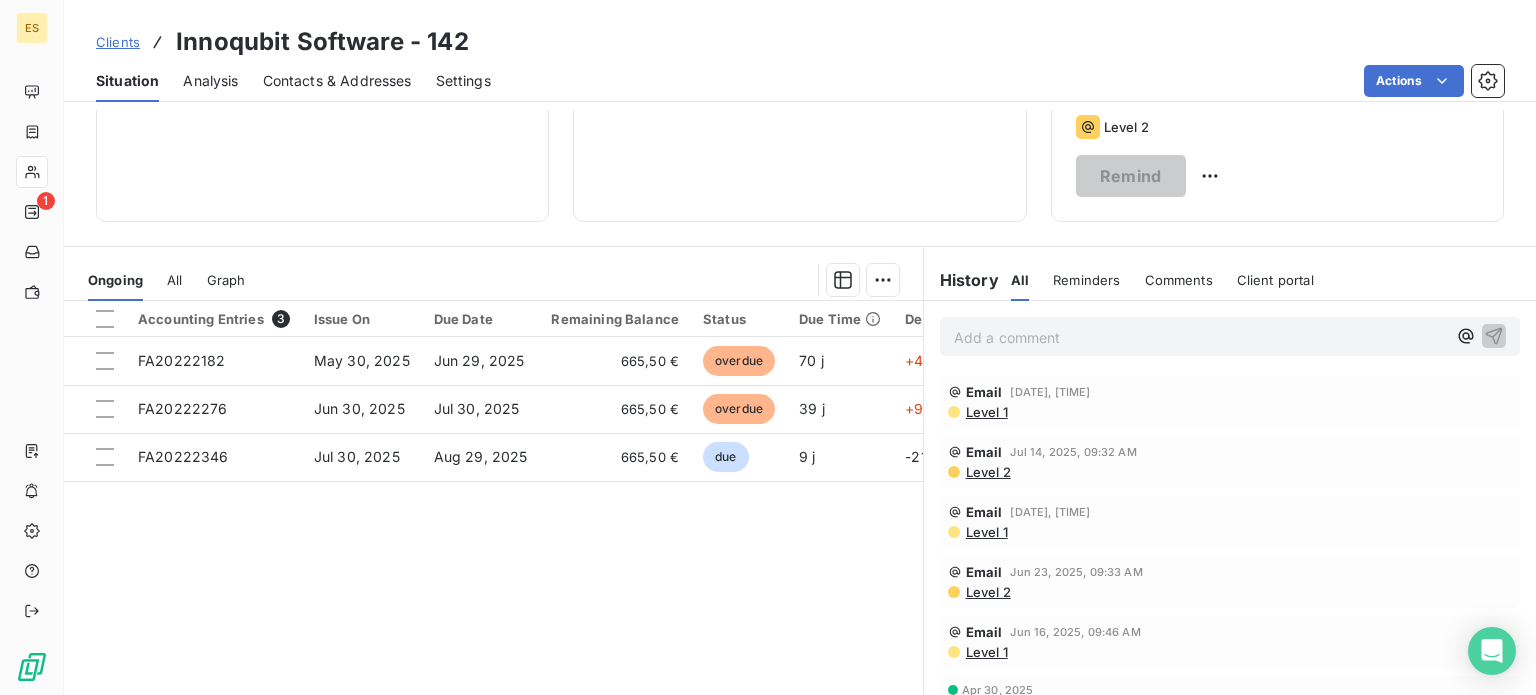 scroll, scrollTop: 350, scrollLeft: 0, axis: vertical 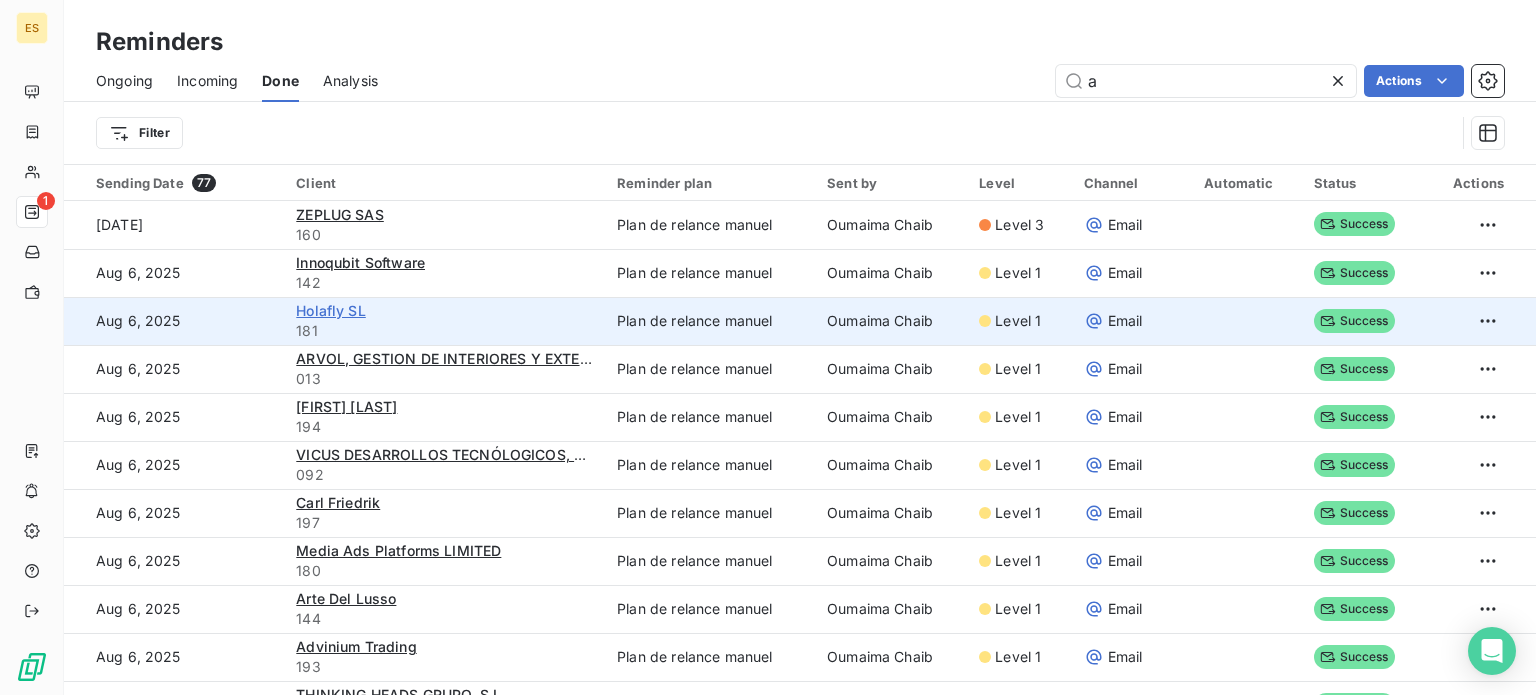click on "Holafly SL" at bounding box center (331, 310) 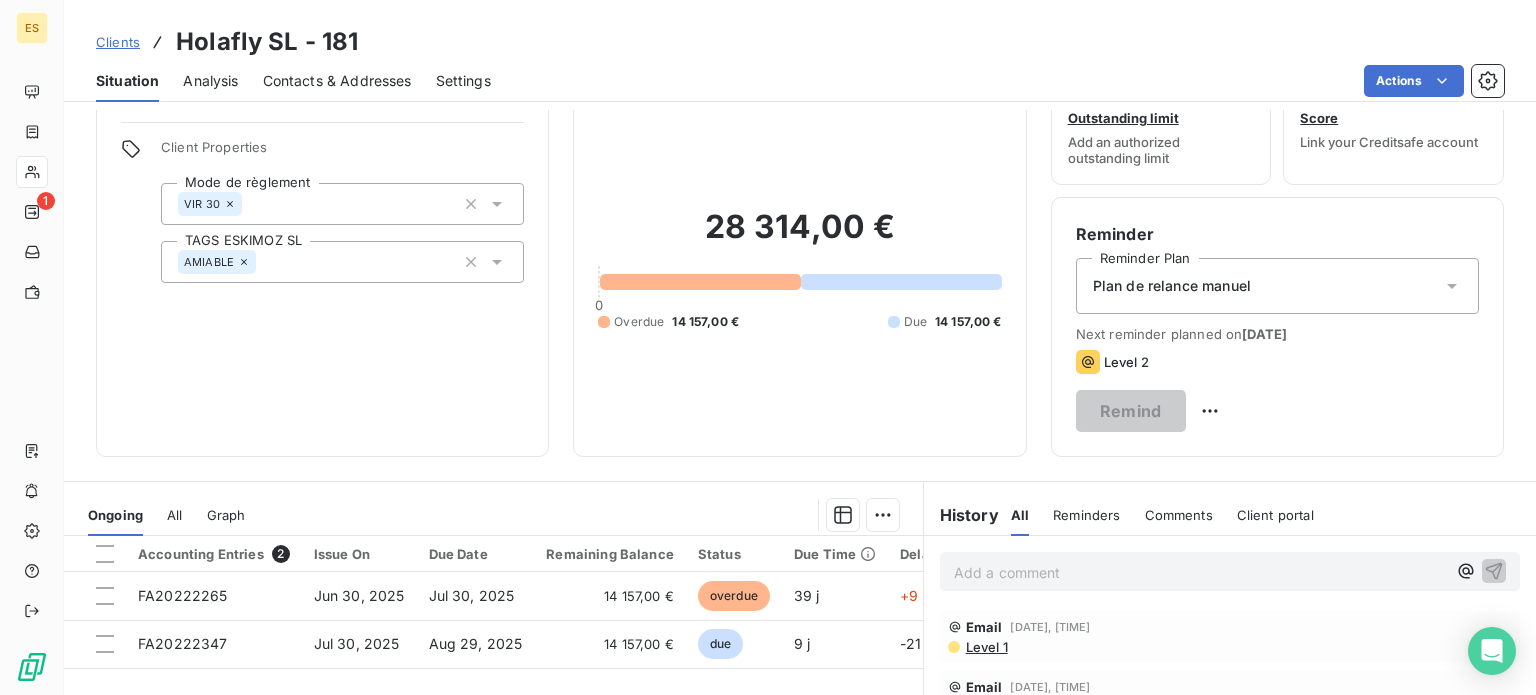 scroll, scrollTop: 100, scrollLeft: 0, axis: vertical 